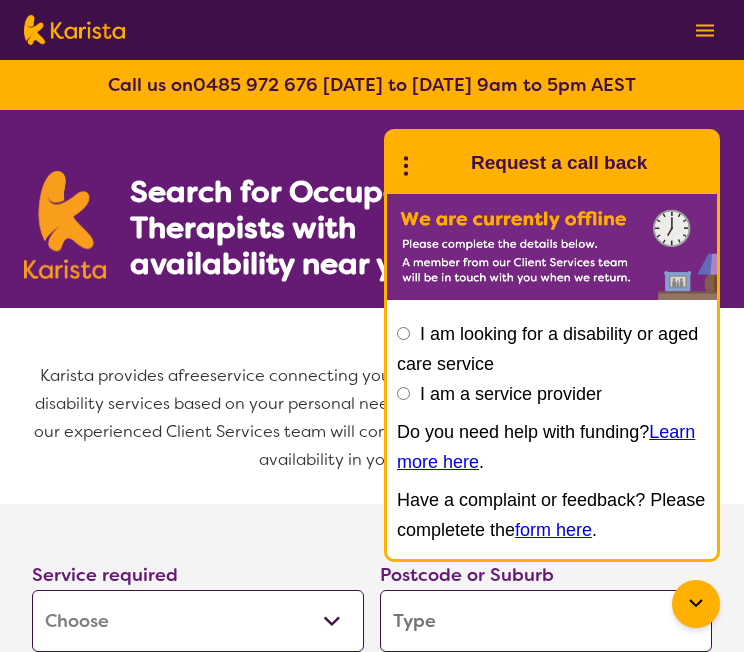 select on "[MEDICAL_DATA]" 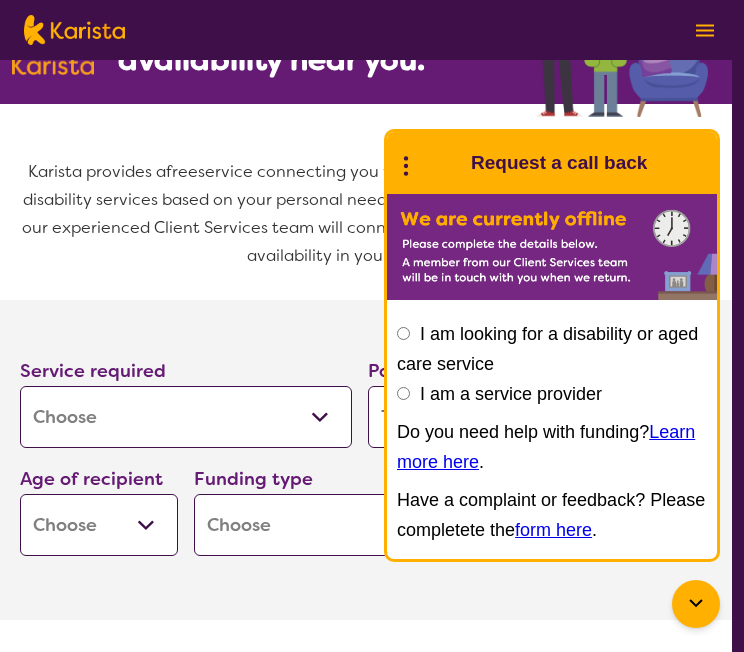 type on "b" 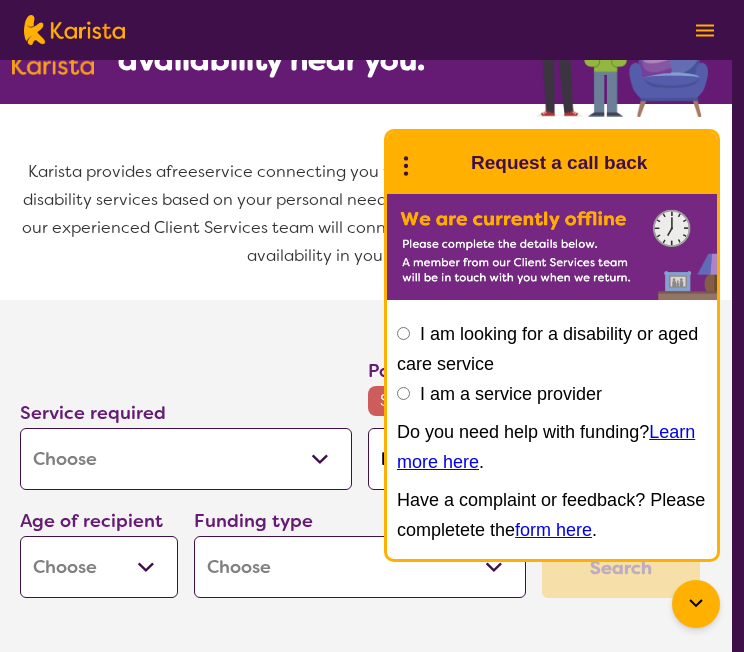 type on "by" 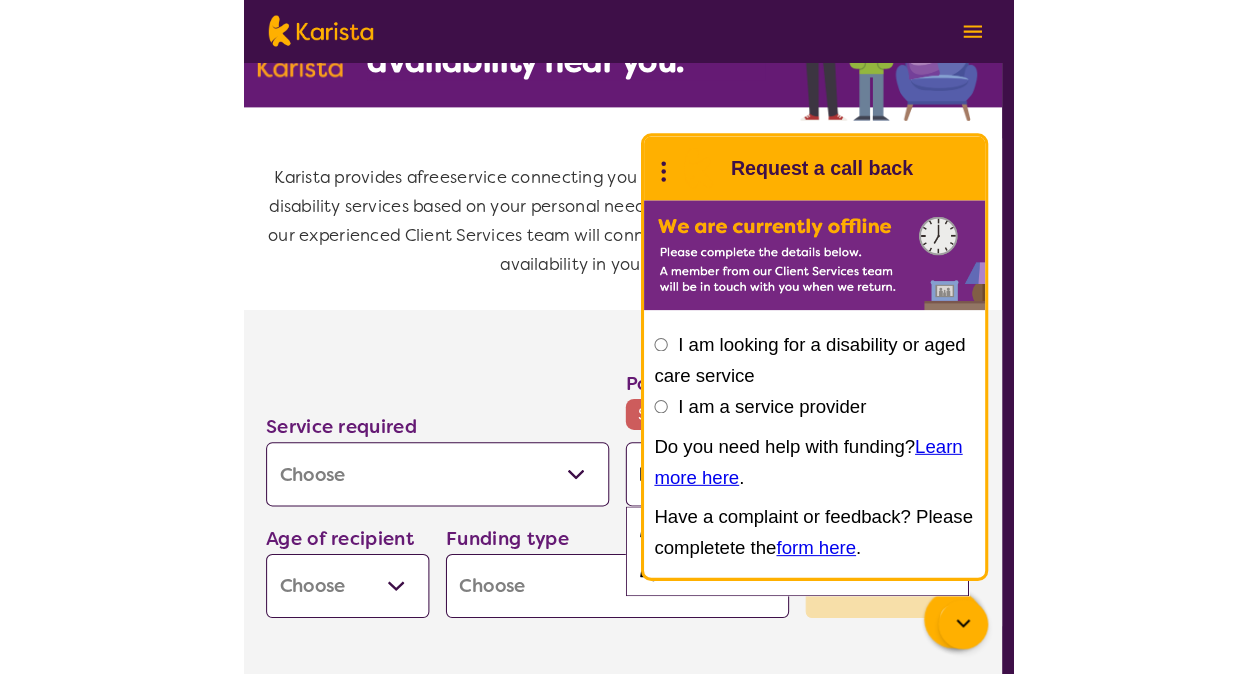 scroll, scrollTop: 204, scrollLeft: 0, axis: vertical 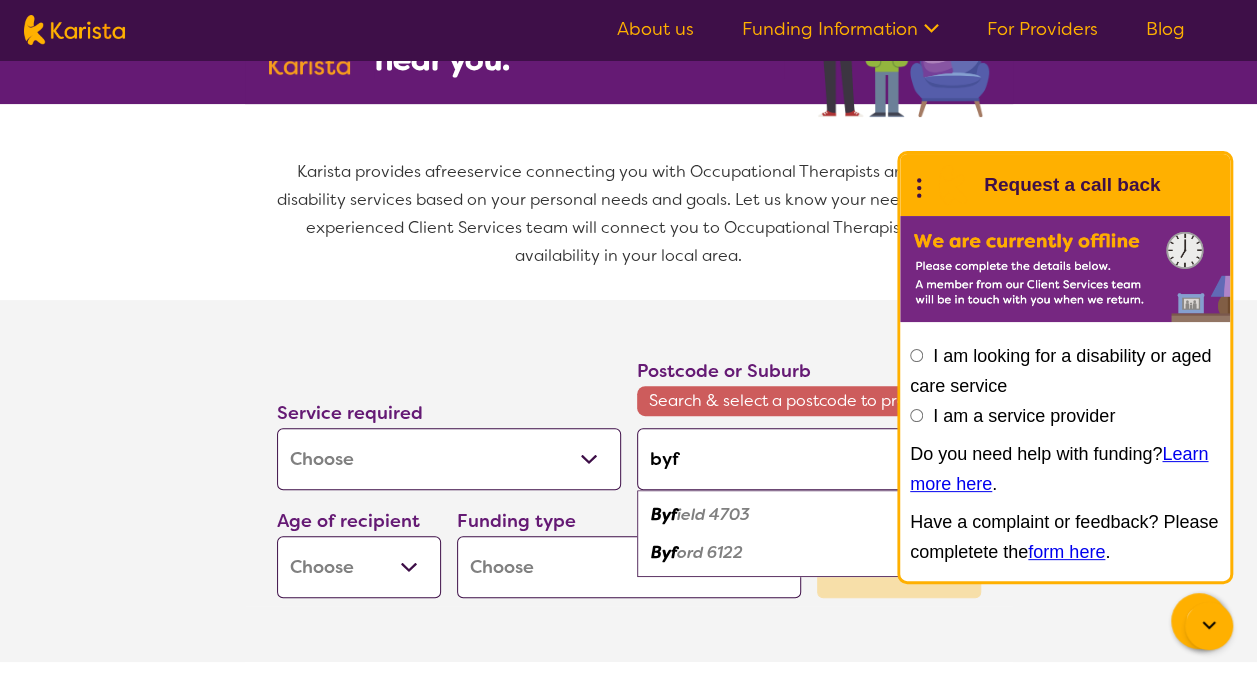 type on "byf" 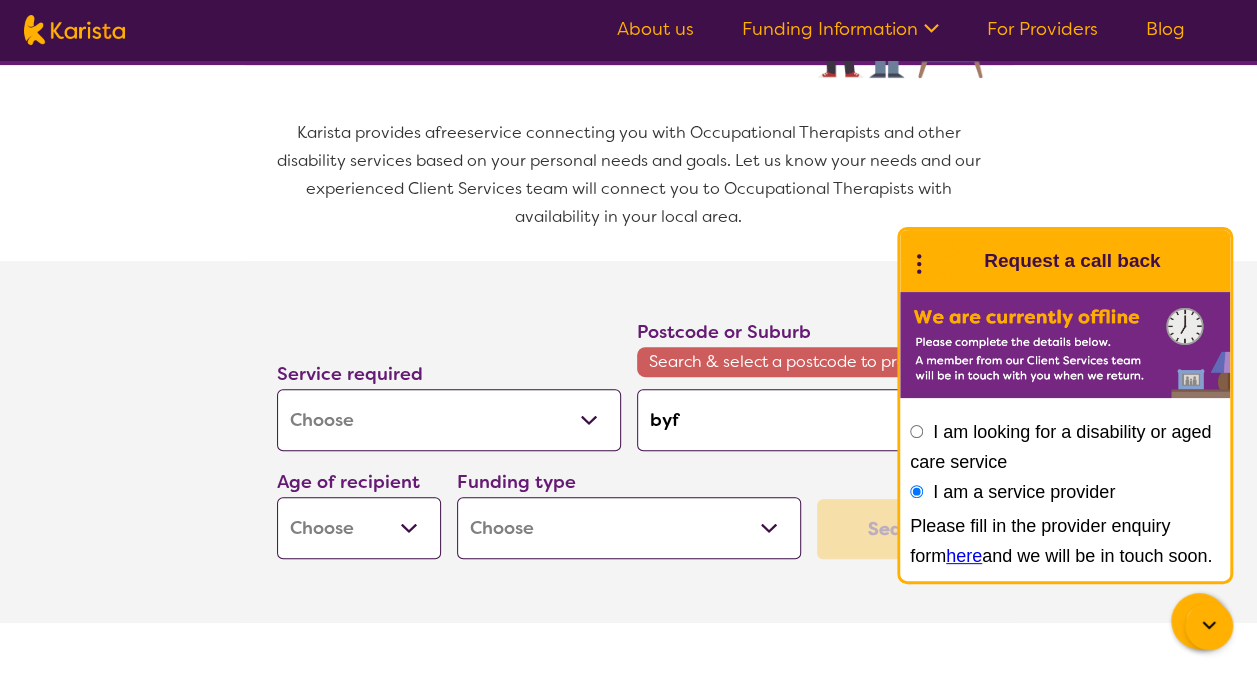 scroll, scrollTop: 245, scrollLeft: 0, axis: vertical 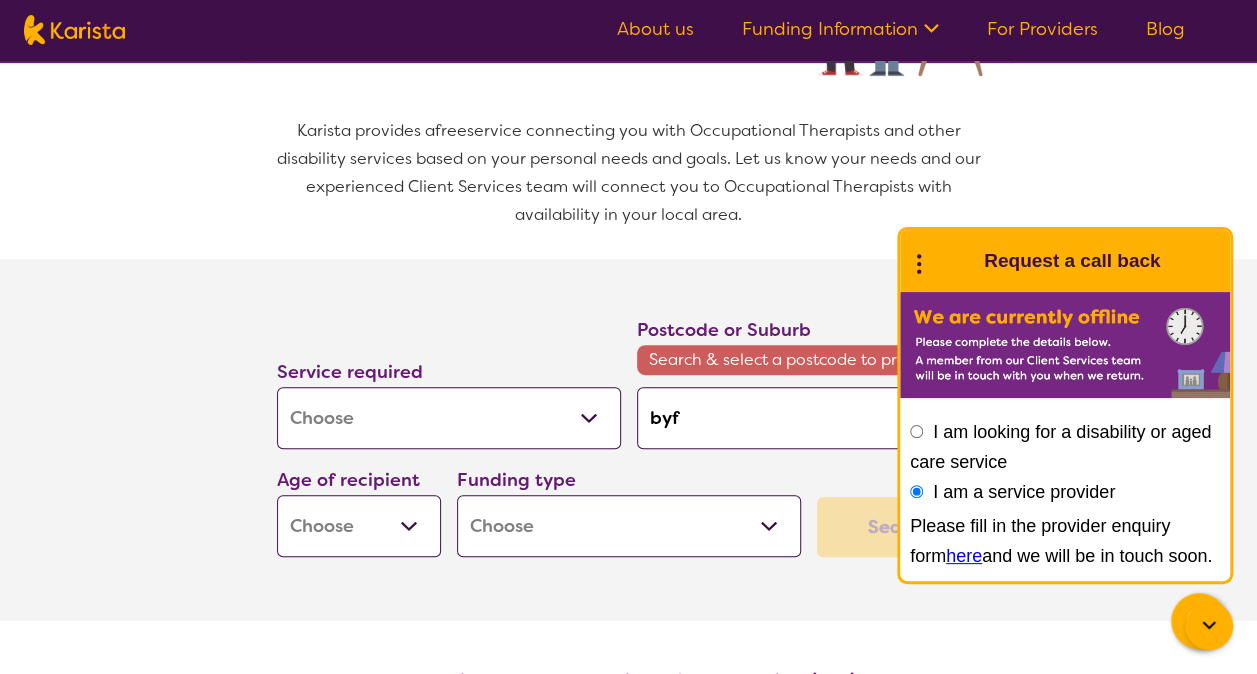 click on "About us Funding Information NDIS - National Disability Insurance Scheme HCP -  Home Care Package Funding For Providers Blog Call us on  [PHONE_NUMBER]   [DATE] to [DATE] 9am to 5pm AEST Search for Occupational Therapists with availability near you. Karista provides a  free  service connecting you with Occupational Therapists and other disability services based on your personal needs and goals. Let us know your needs and our experienced Client Services team will connect you to Occupational Therapists with availability in your local area.  Service required Allied Health Assistant Assessment ([MEDICAL_DATA] or [MEDICAL_DATA]) Behaviour support Counselling Dietitian Domestic and home help Employment Support Exercise physiology Home Care Package Provider Key Worker NDIS Plan management NDIS Support Coordination Nursing services [MEDICAL_DATA] Personal care Physiotherapy [MEDICAL_DATA] Psychology Psychosocial Recovery Coach Respite [MEDICAL_DATA] Support worker Supported accommodation Postcode or Suburb byf Age of recipient Search" at bounding box center (628, 1834) 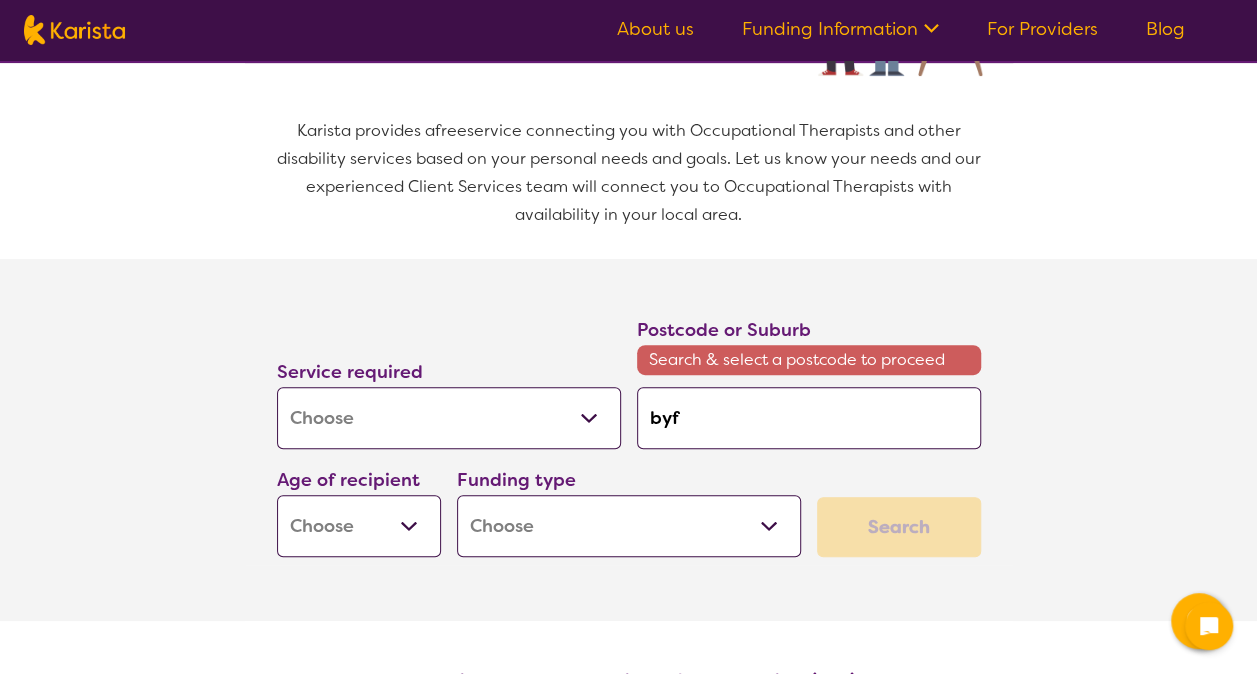 click on "byf" at bounding box center (809, 418) 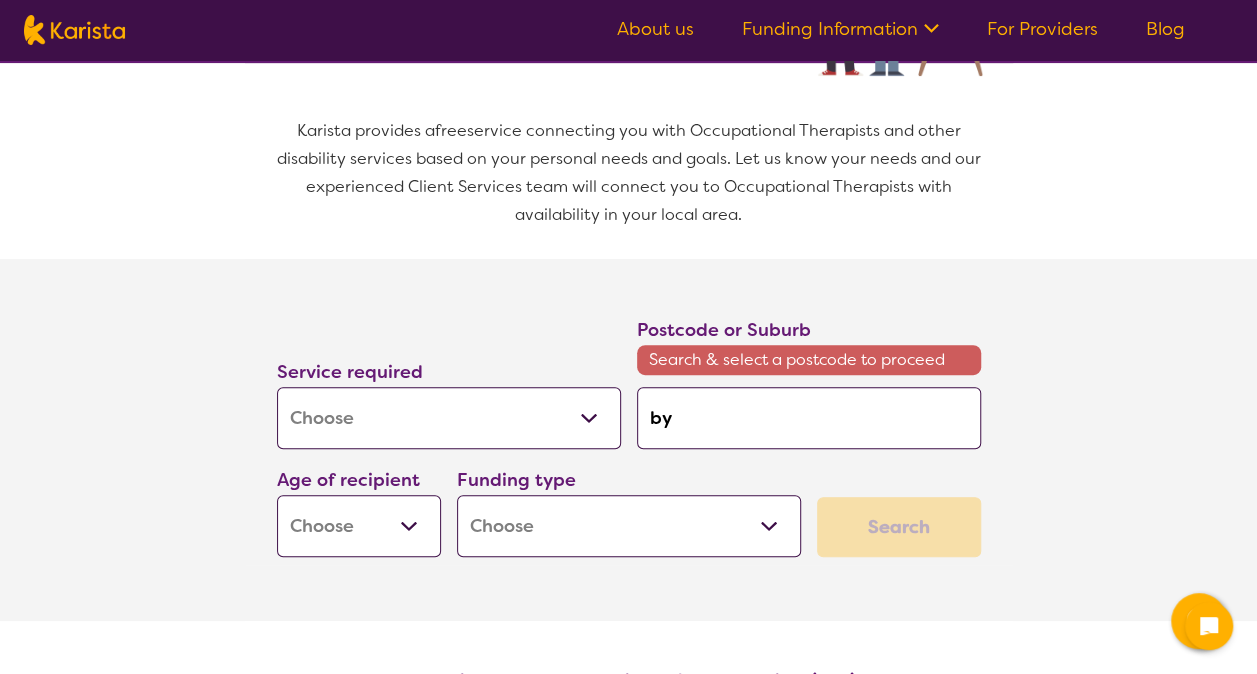 type on "b" 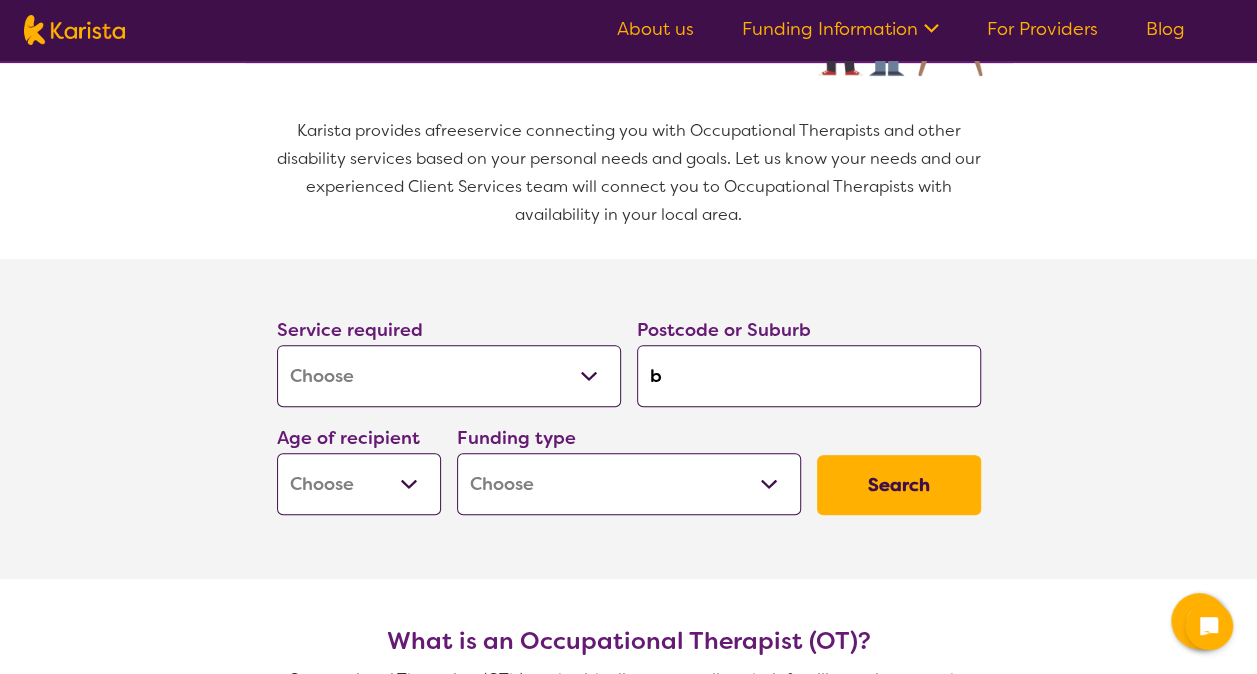 type 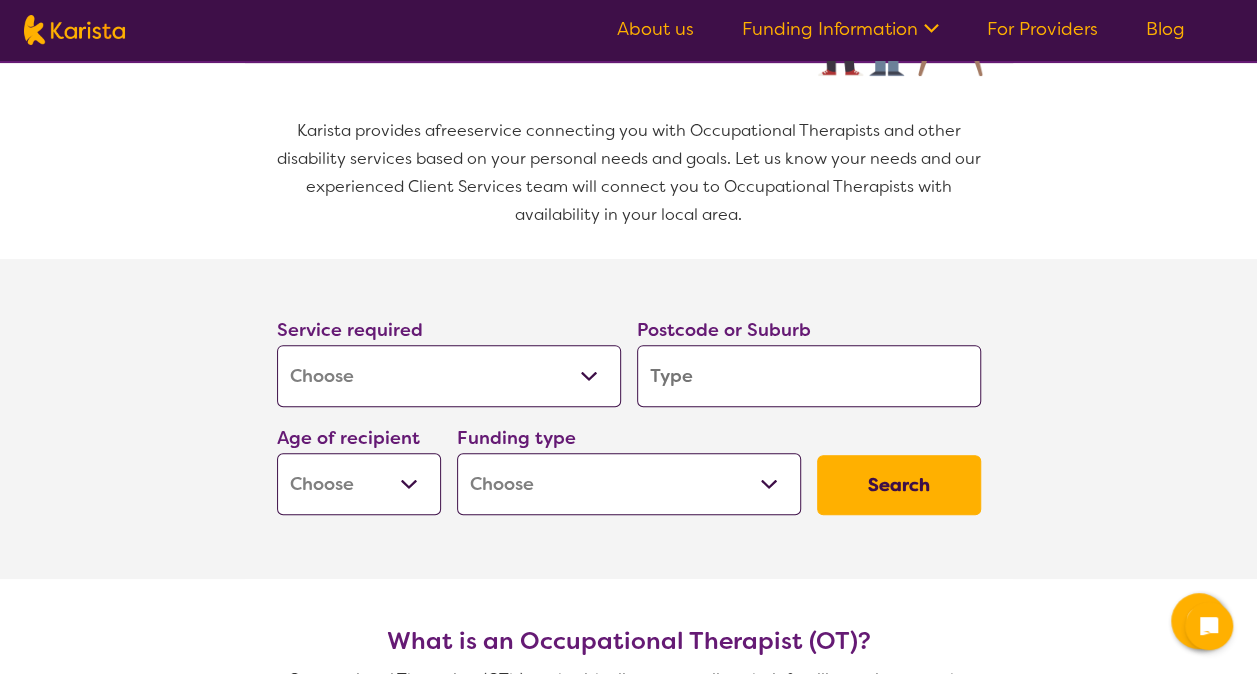type on "B" 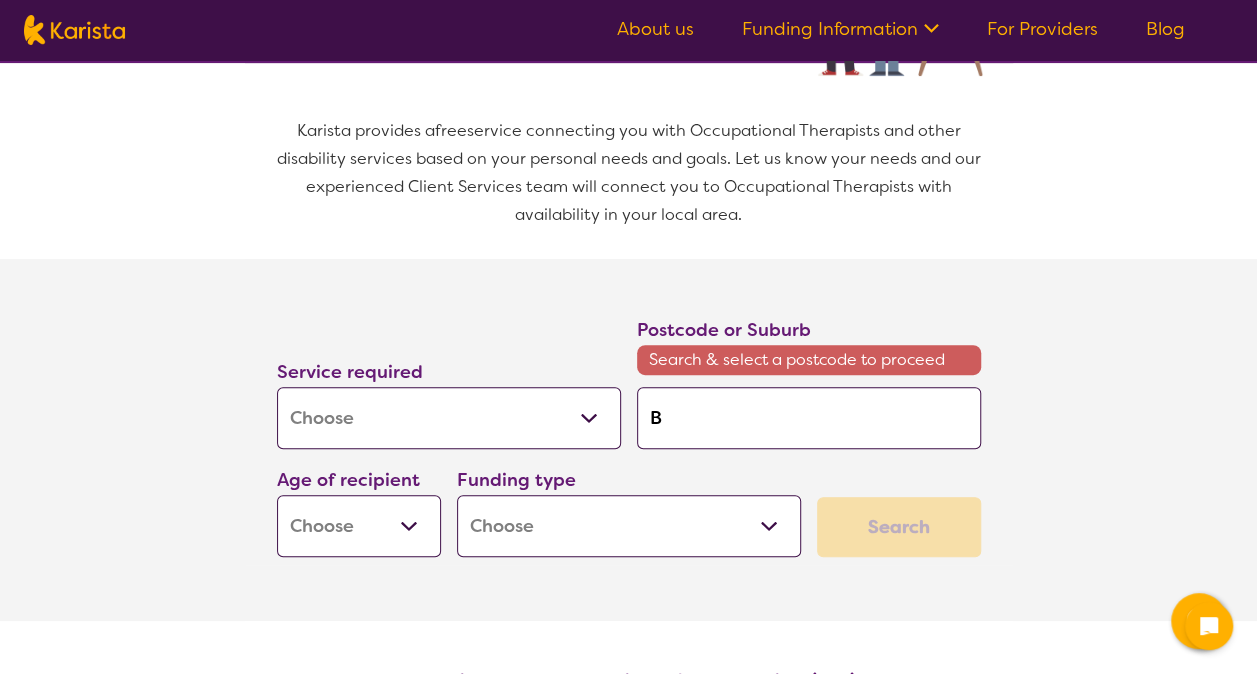 type on "By" 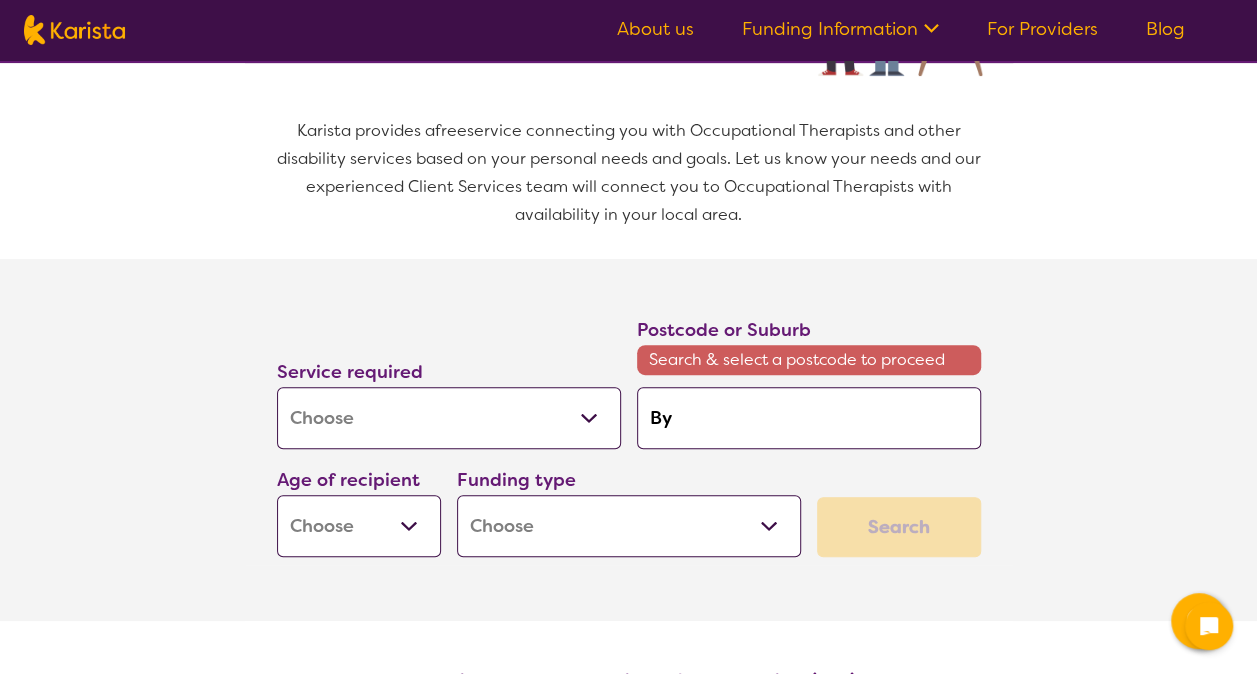 type on "Byf" 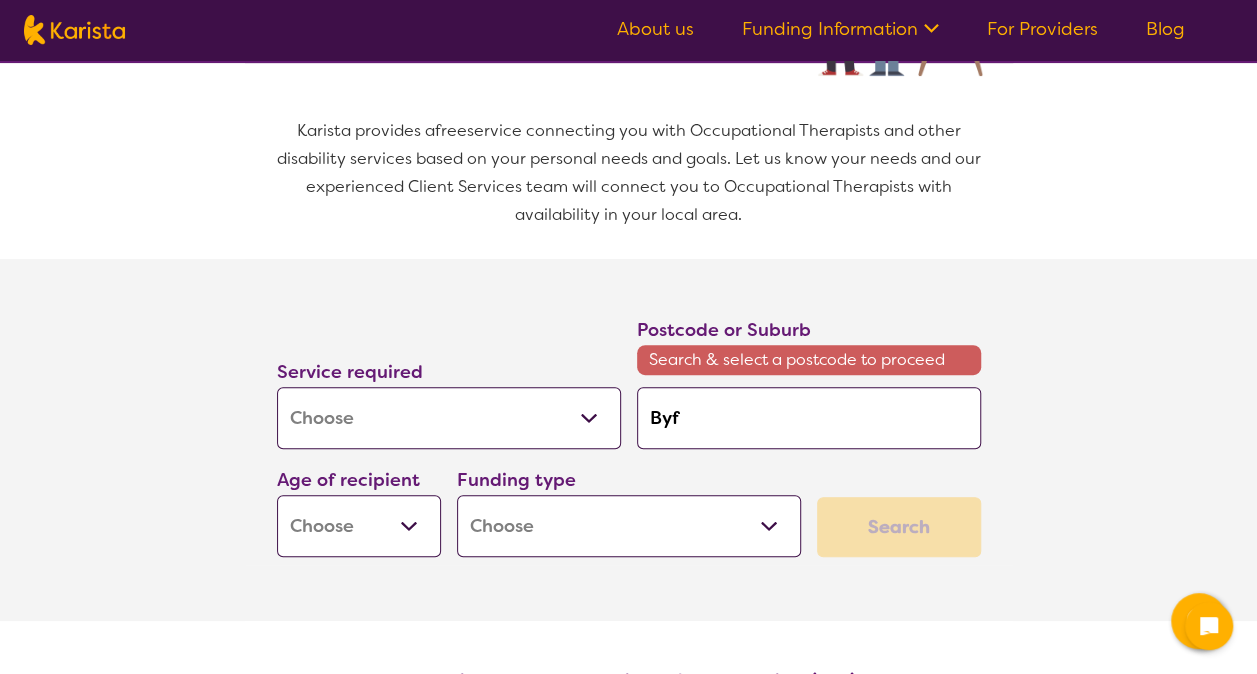 type on "Byf" 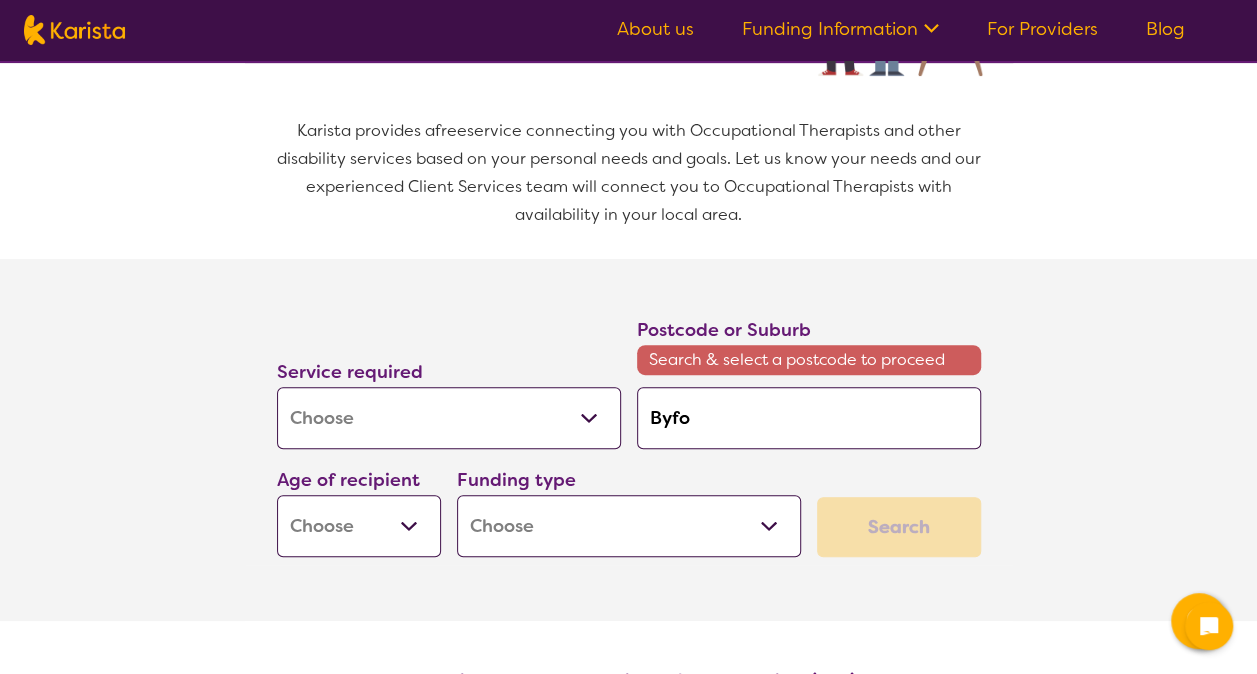 type on "Byfor" 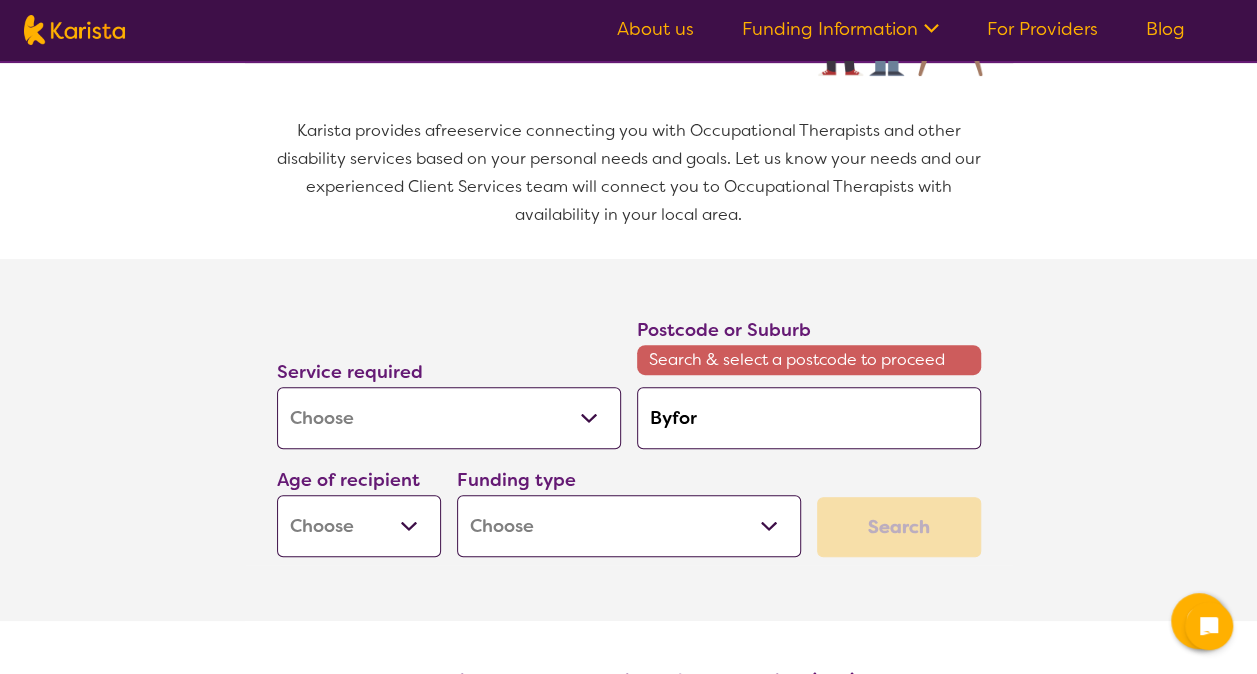 type on "Byforf" 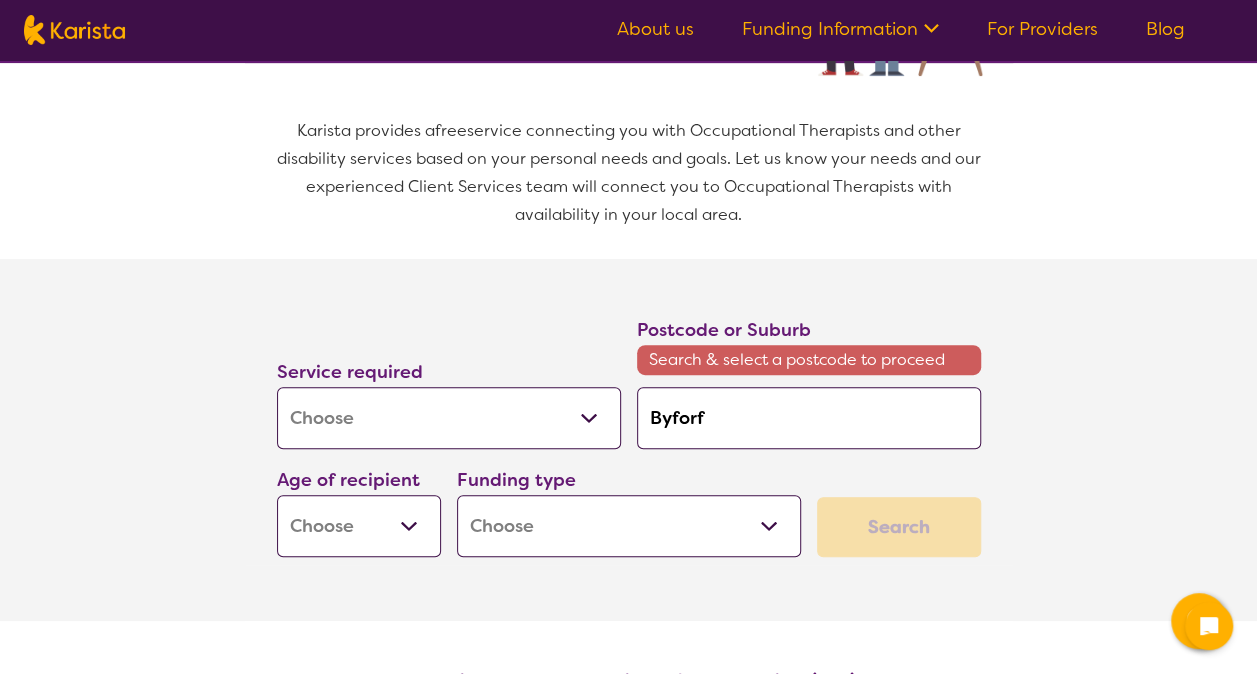 type on "Byforf" 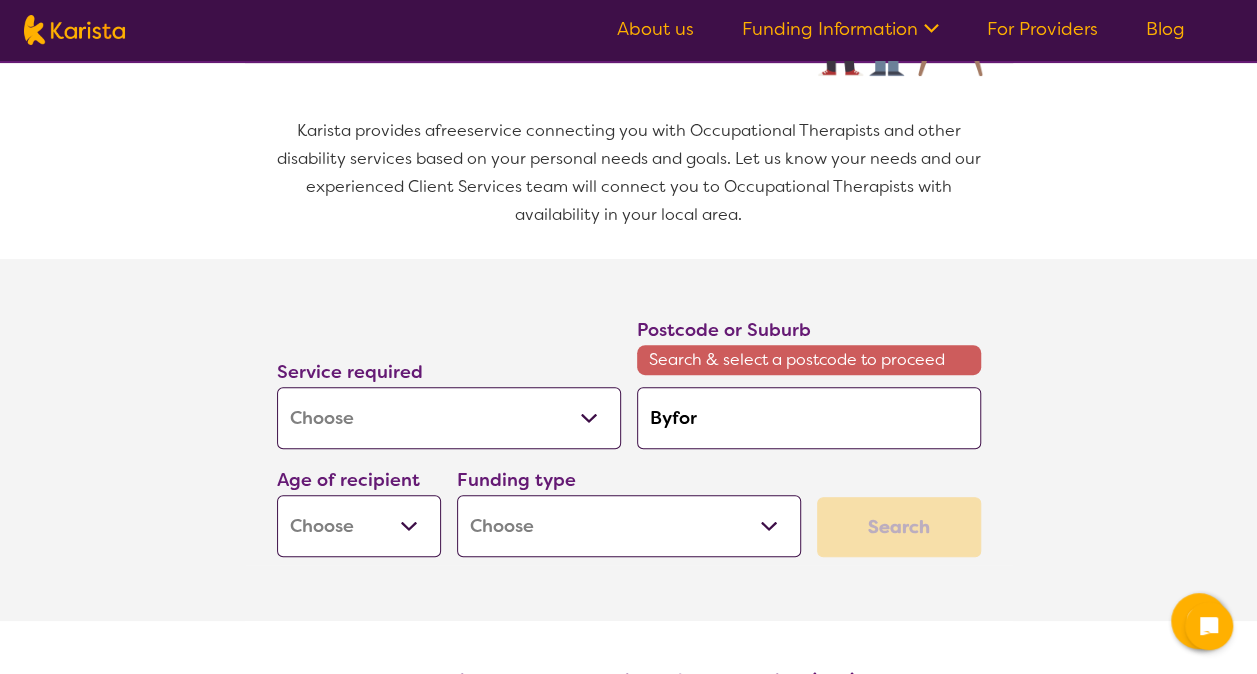 type on "[PERSON_NAME]" 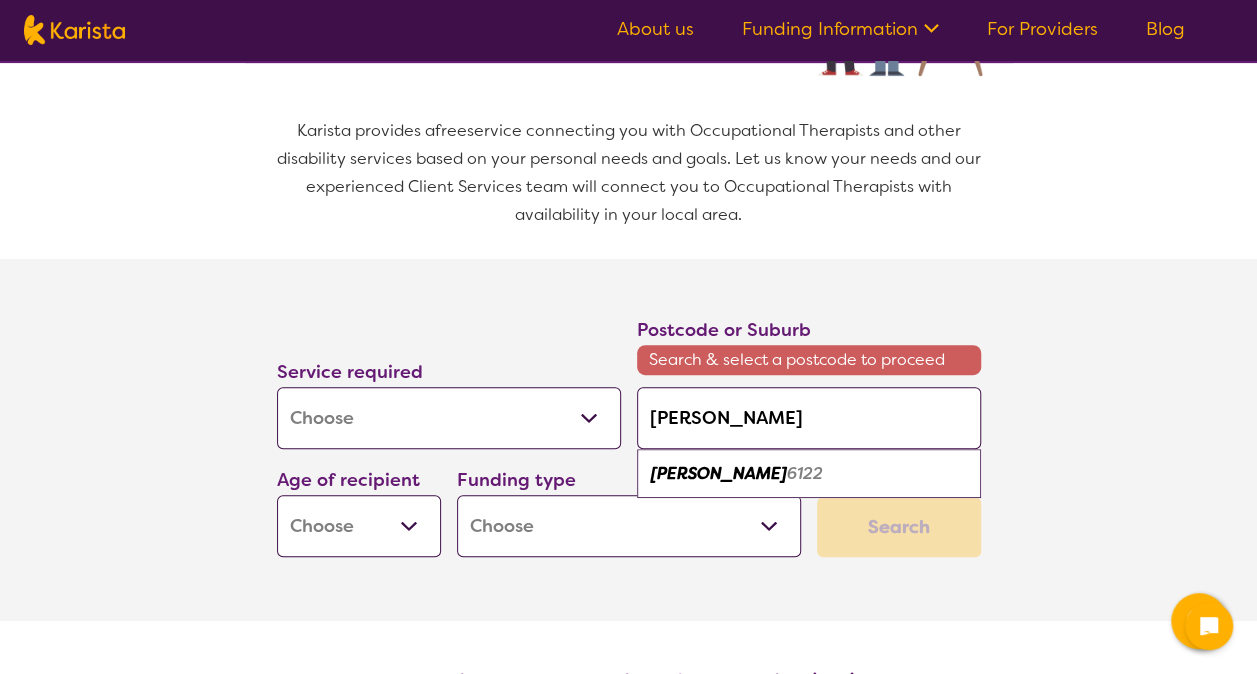 click on "6122" at bounding box center (805, 473) 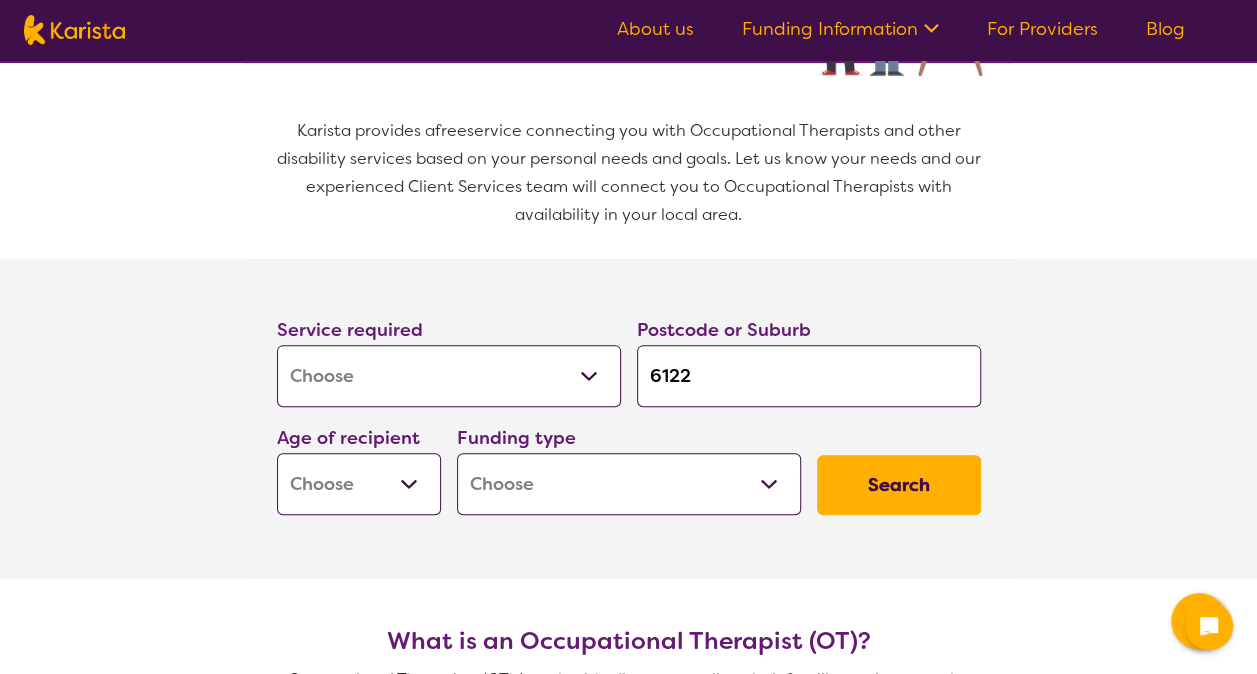 click on "Early Childhood - 0 to 9 Child - 10 to 11 Adolescent - 12 to 17 Adult - 18 to 64 Aged - [DEMOGRAPHIC_DATA]+" at bounding box center [359, 484] 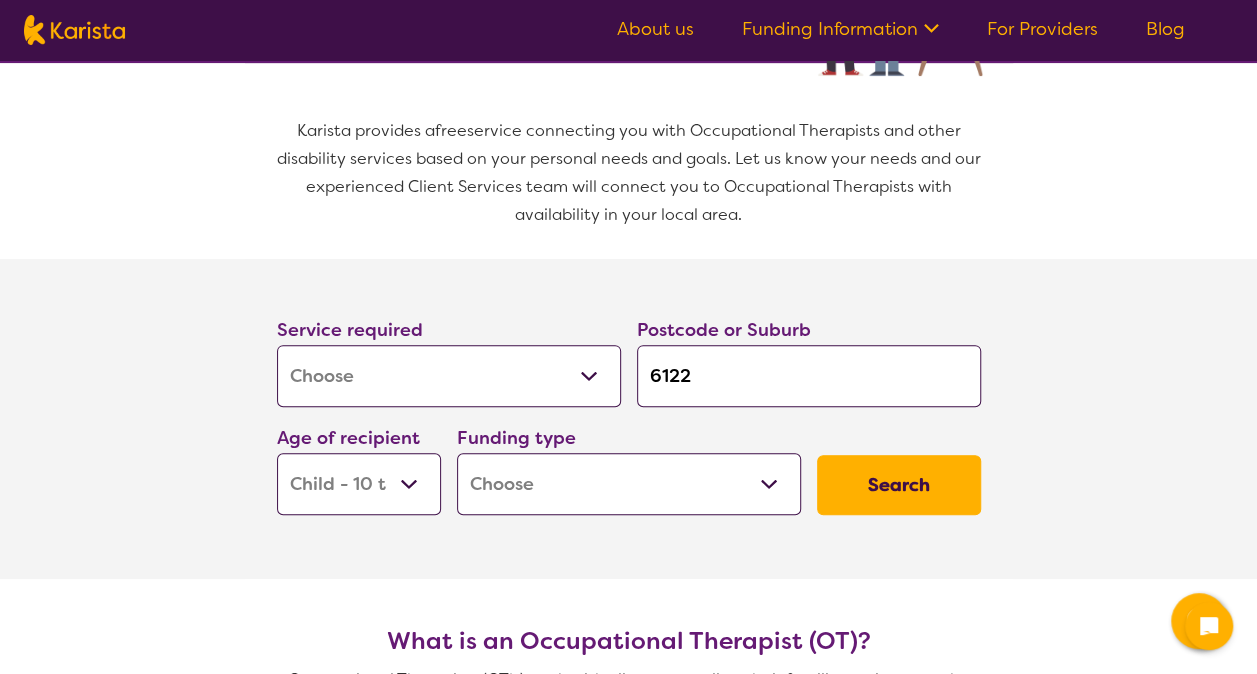 click on "Early Childhood - 0 to 9 Child - 10 to 11 Adolescent - 12 to 17 Adult - 18 to 64 Aged - [DEMOGRAPHIC_DATA]+" at bounding box center (359, 484) 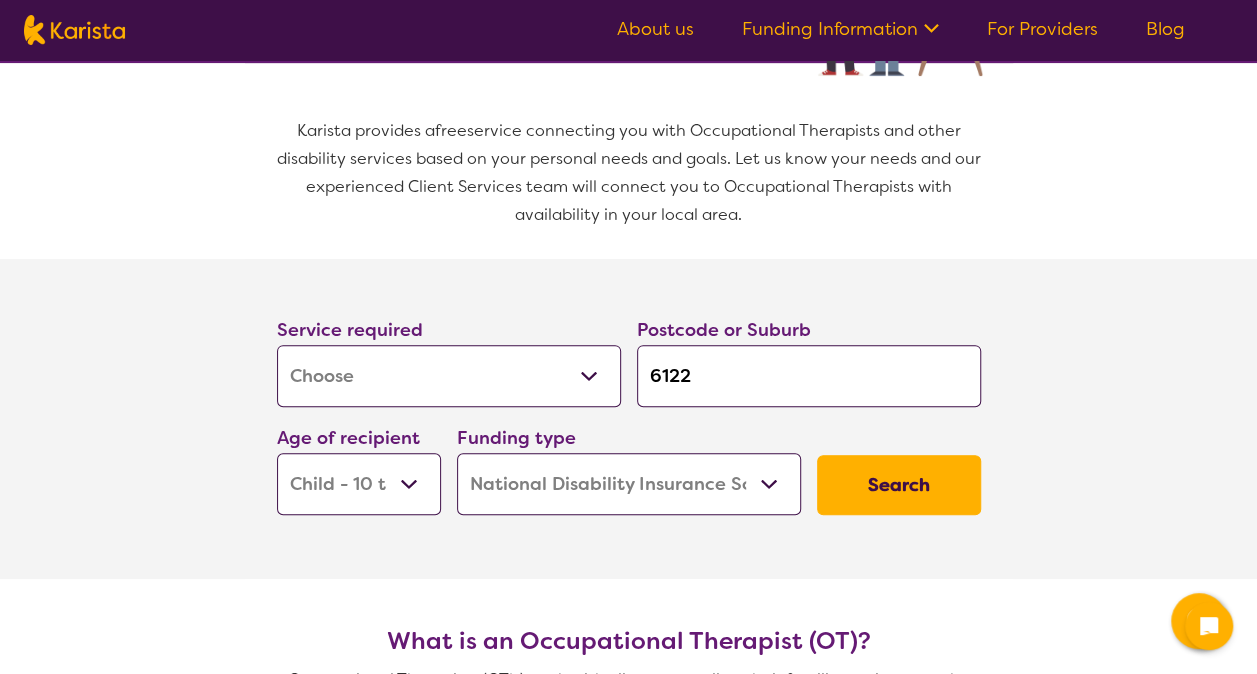 click on "Home Care Package (HCP) National Disability Insurance Scheme (NDIS) I don't know" at bounding box center (629, 484) 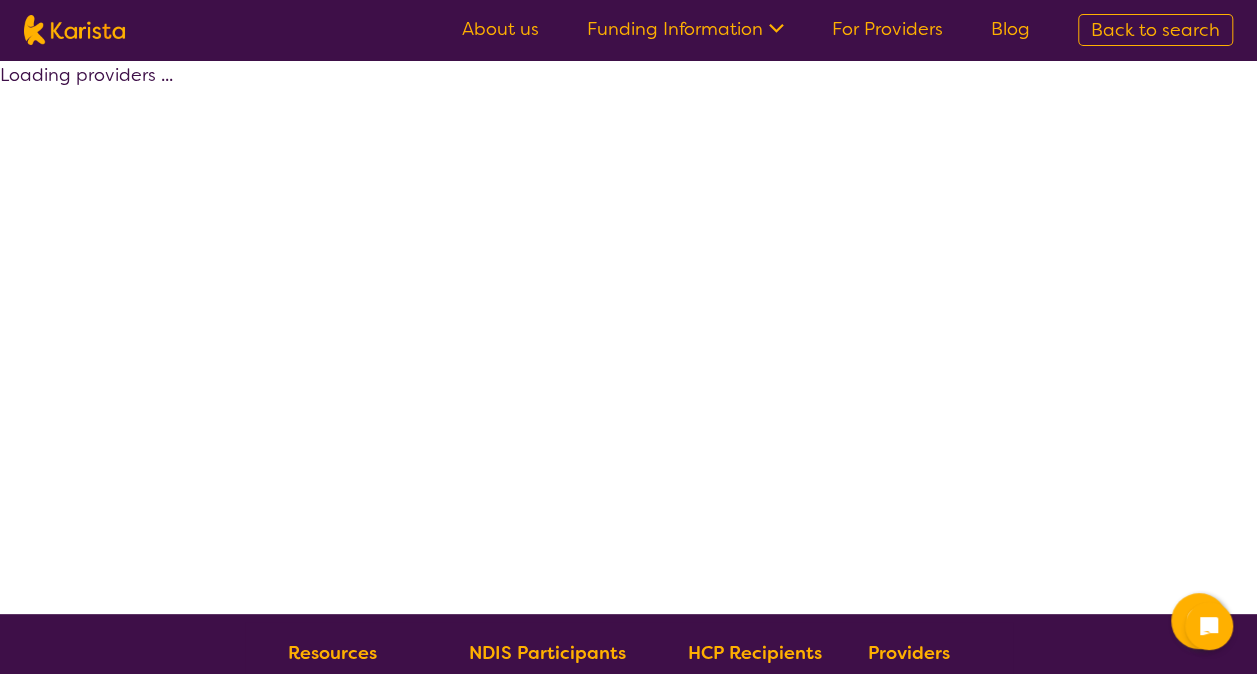 select on "by_score" 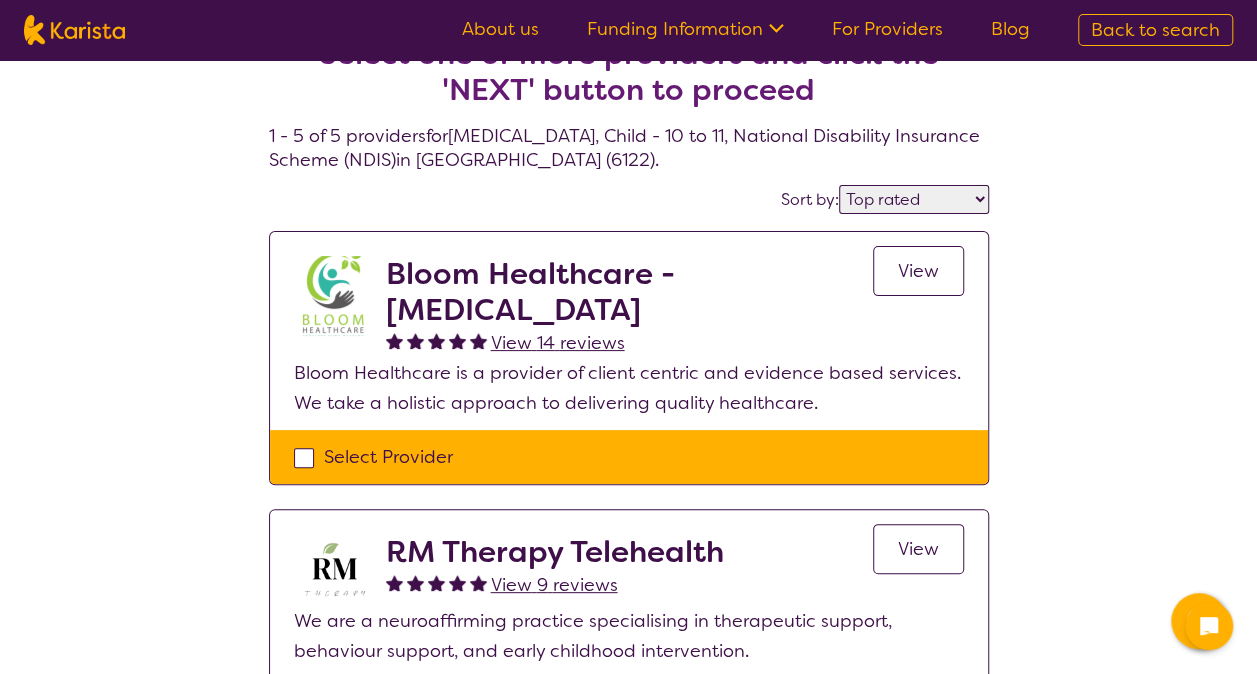 scroll, scrollTop: 49, scrollLeft: 0, axis: vertical 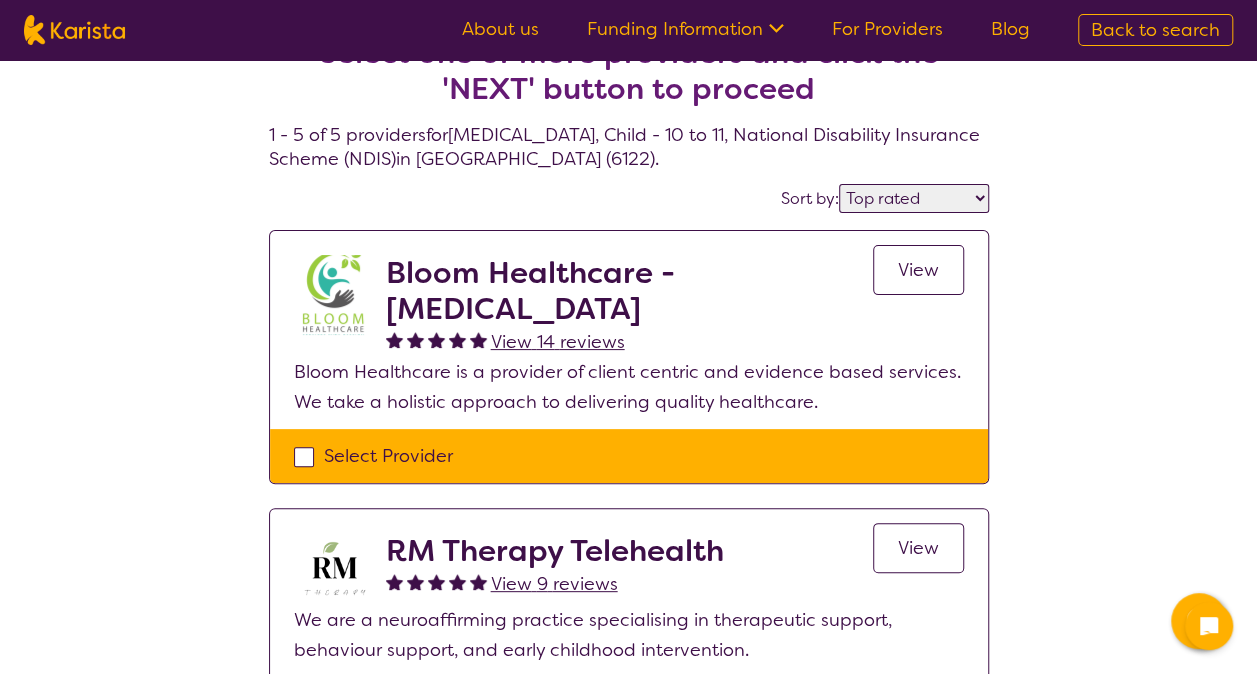 click on "View" at bounding box center [918, 270] 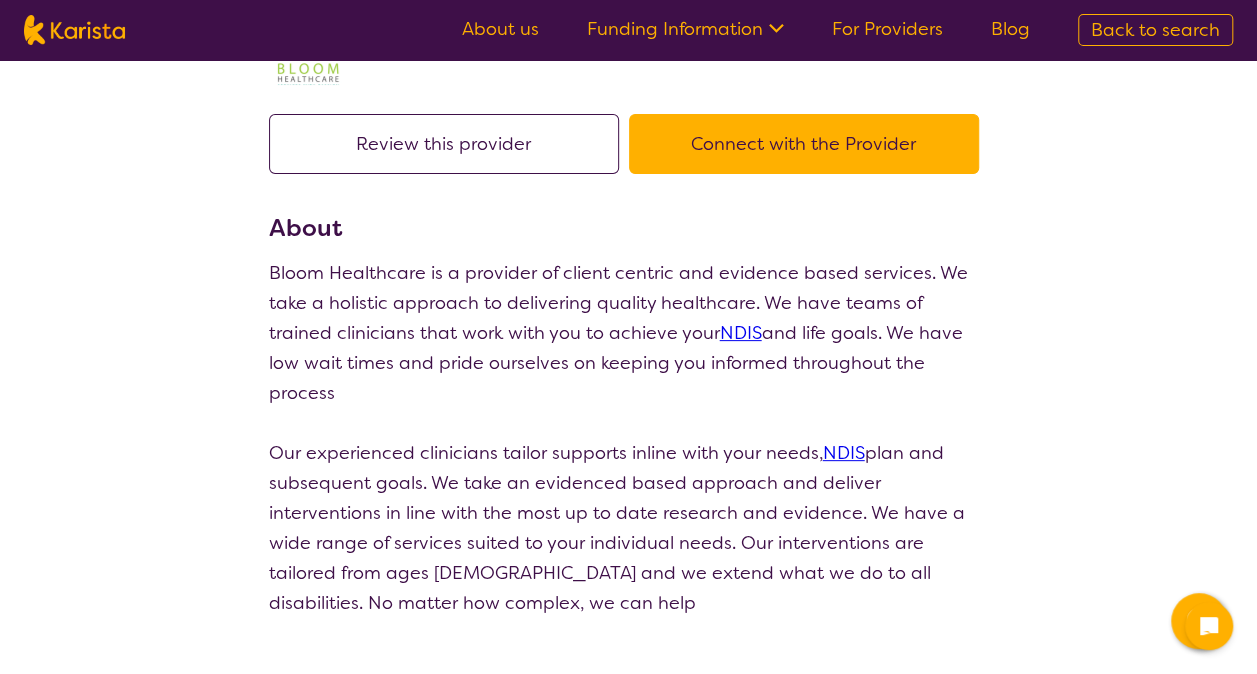 scroll, scrollTop: 0, scrollLeft: 0, axis: both 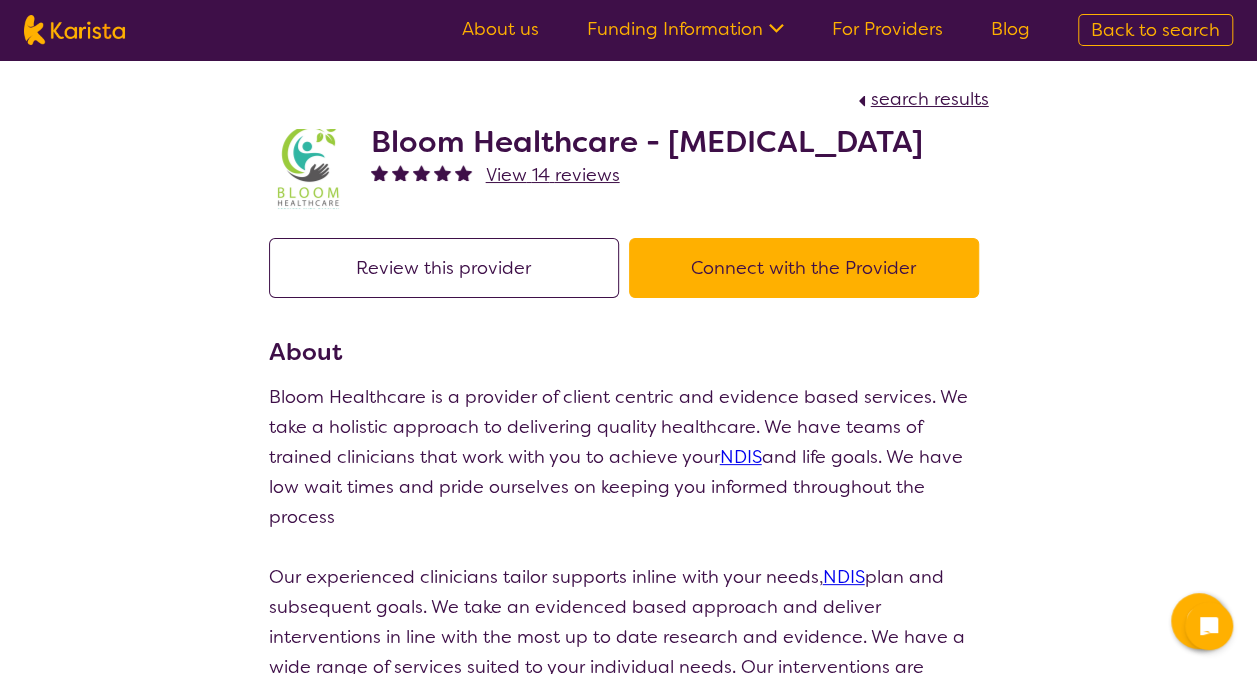 click on "Connect with the Provider" at bounding box center (804, 268) 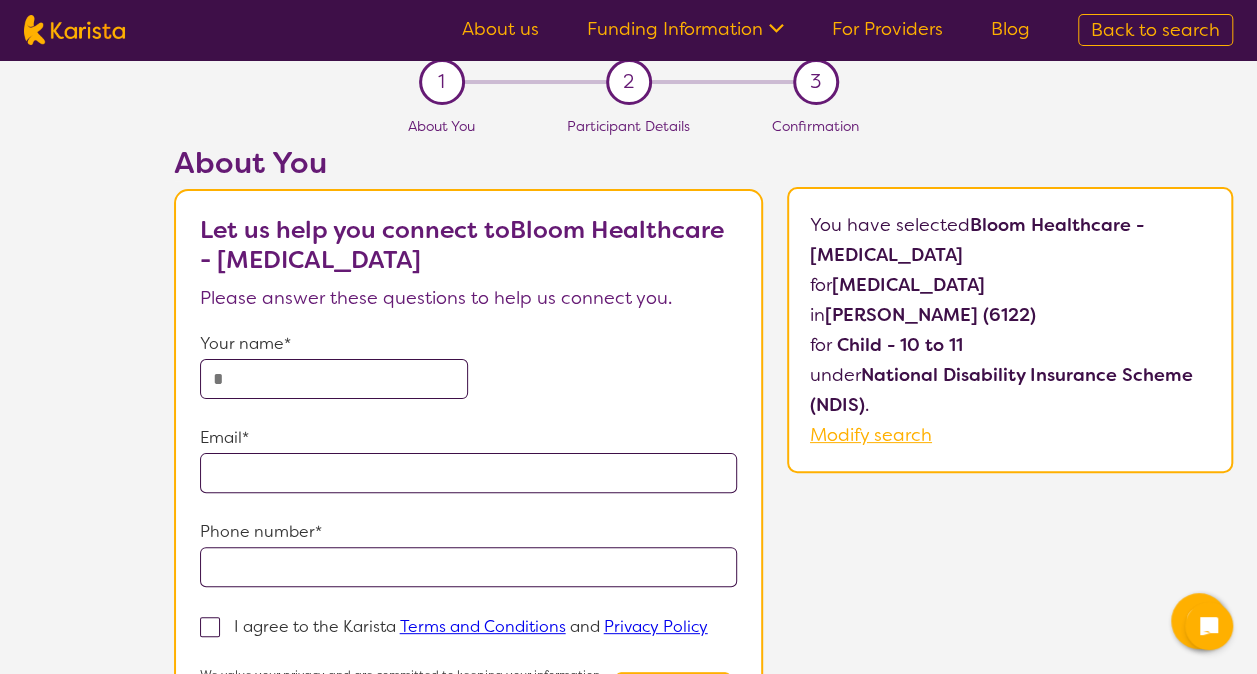 scroll, scrollTop: 0, scrollLeft: 0, axis: both 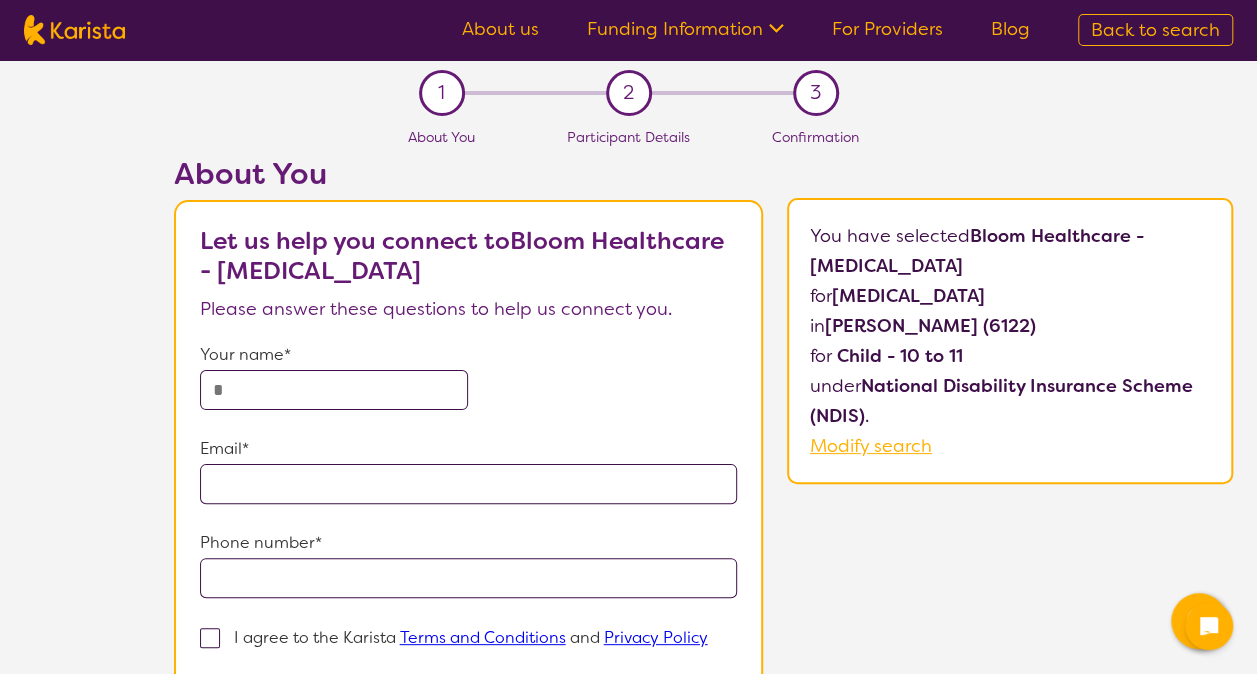 click at bounding box center (334, 390) 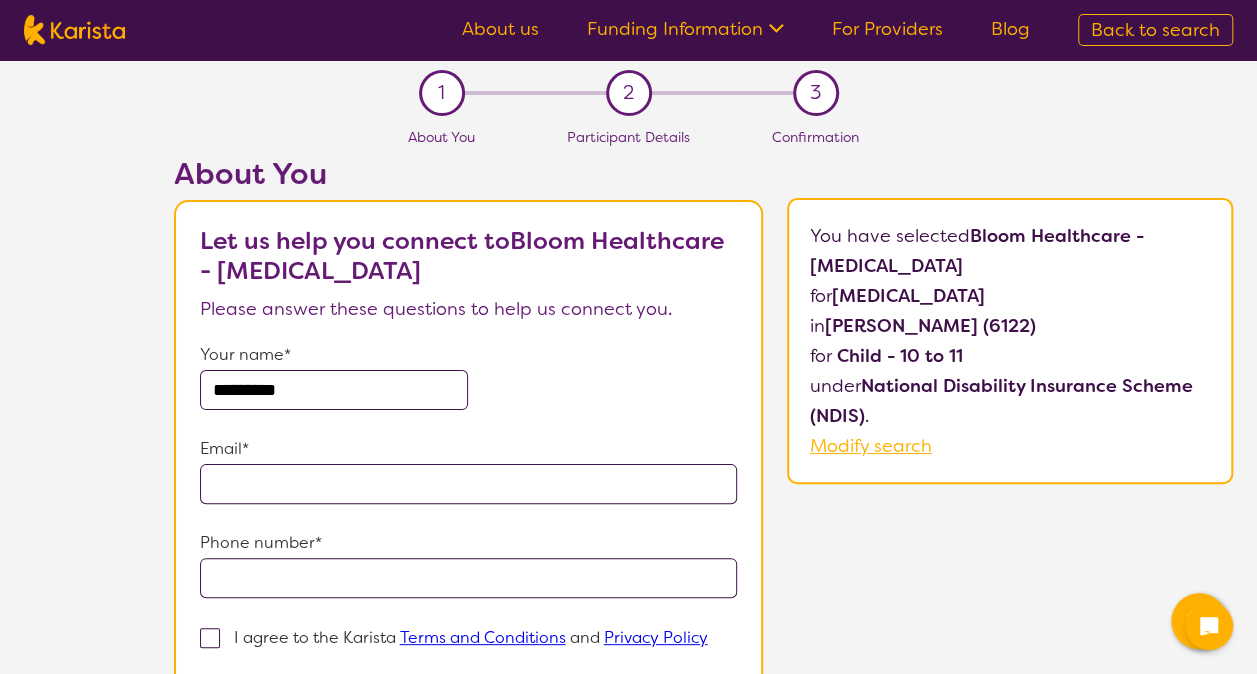 type on "**********" 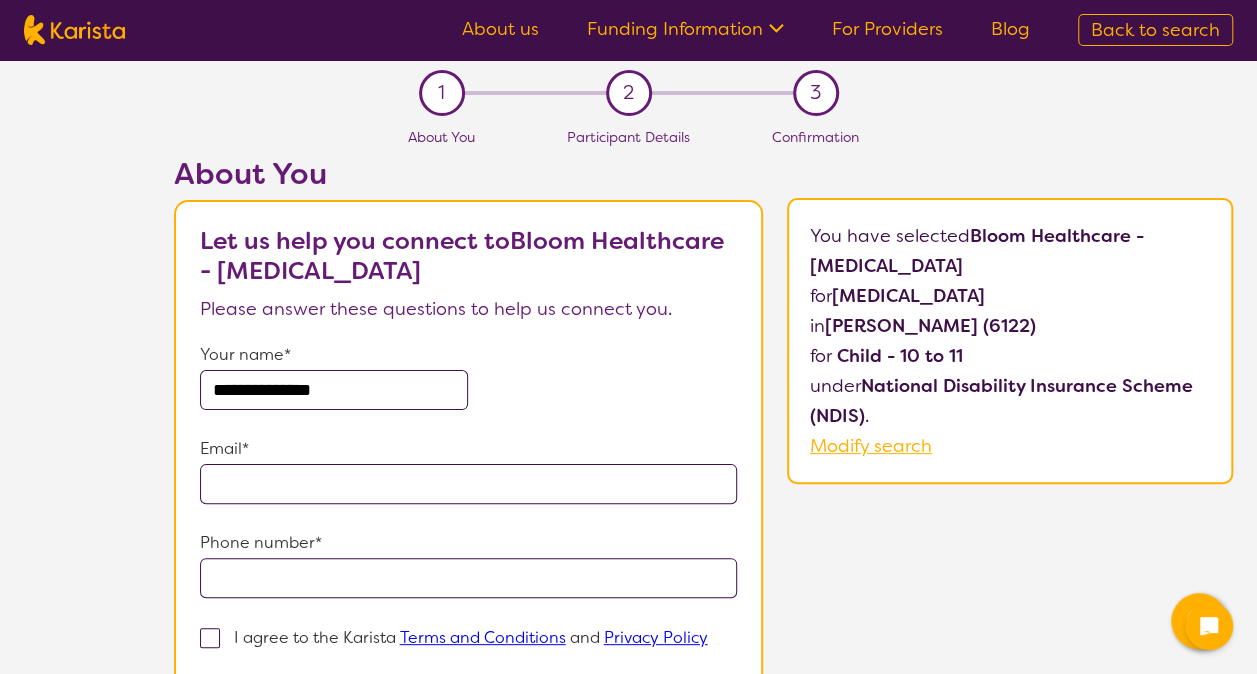 type on "**********" 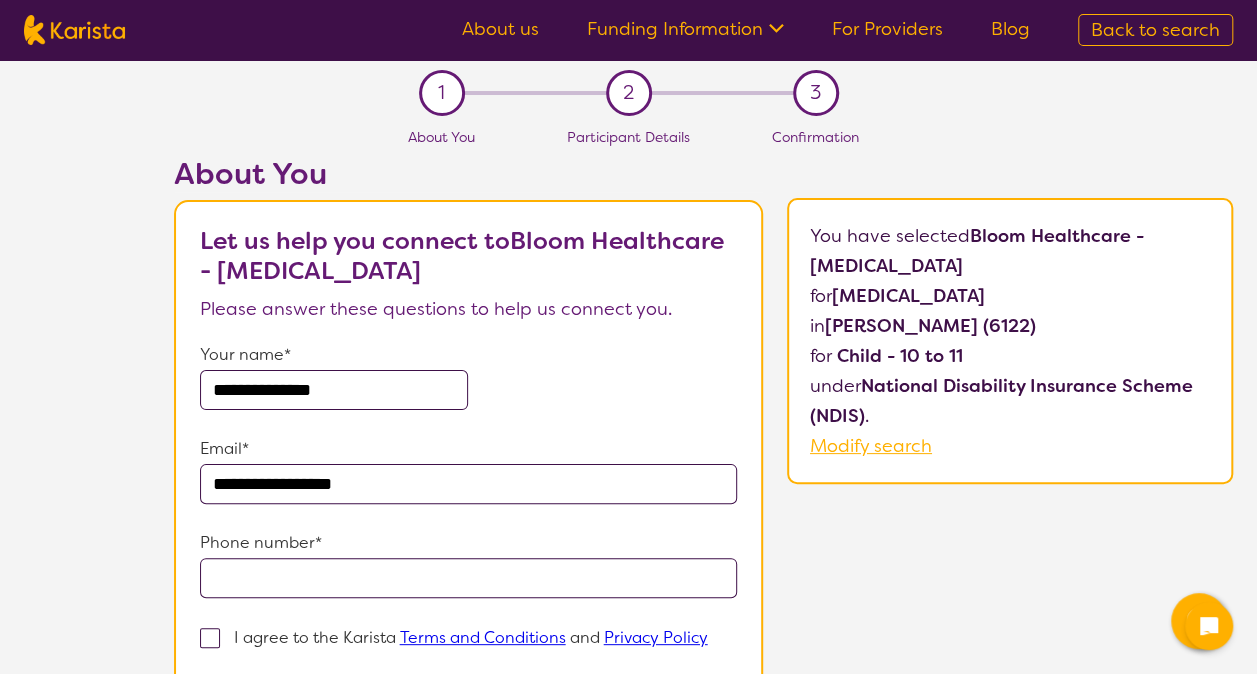type on "**********" 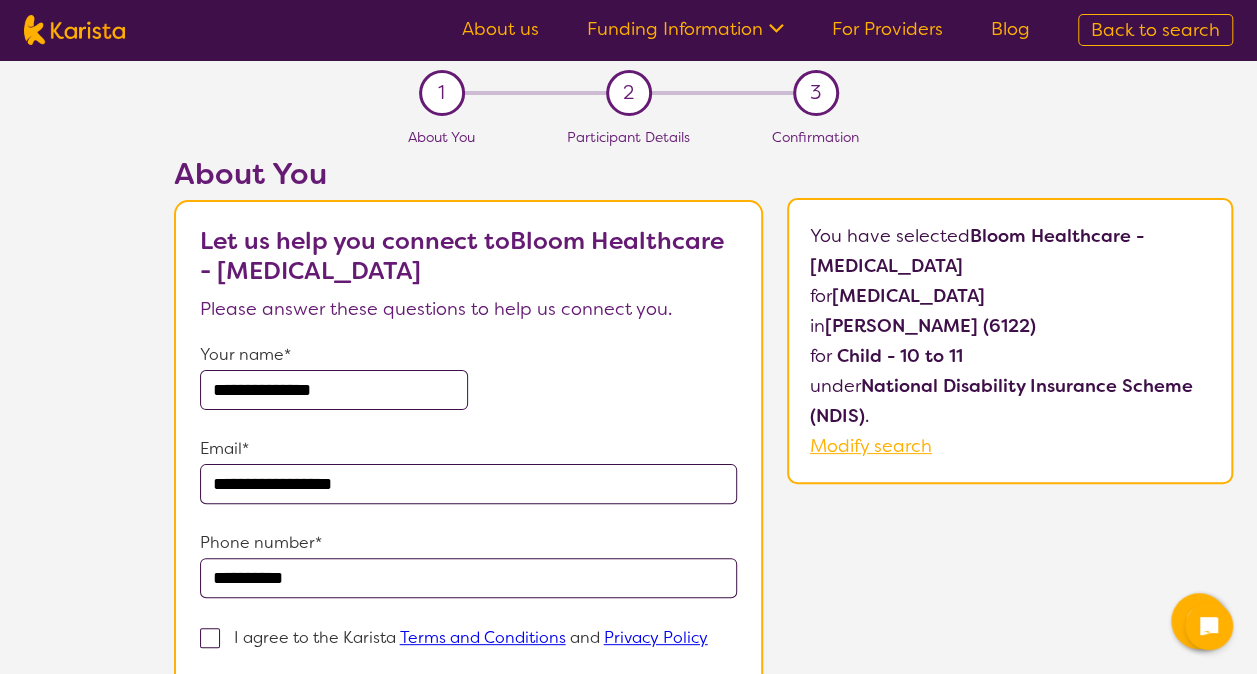 drag, startPoint x: 414, startPoint y: 484, endPoint x: 198, endPoint y: 466, distance: 216.7487 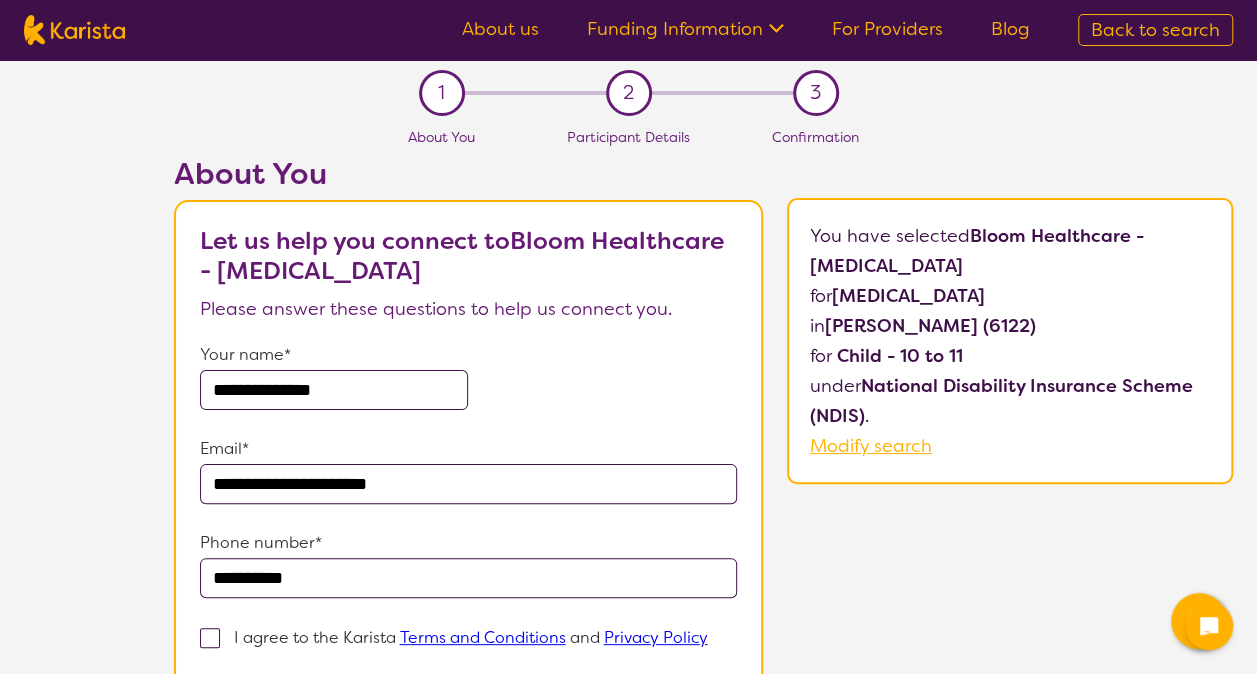 type on "**********" 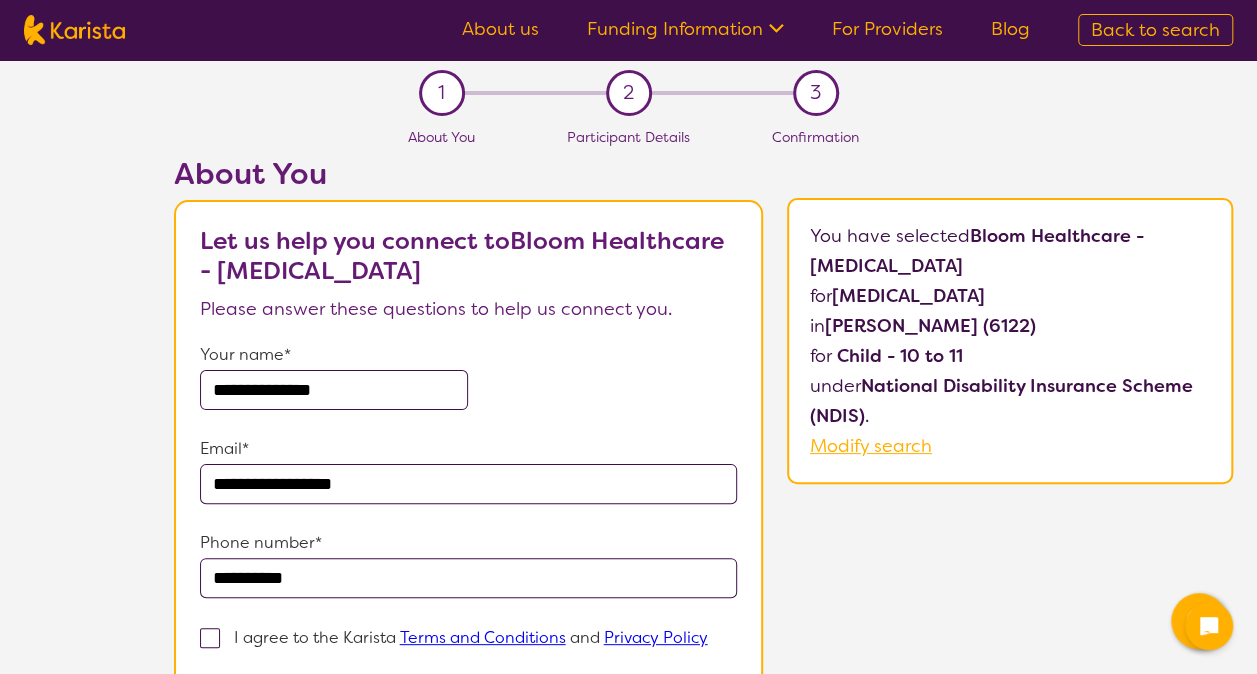 click at bounding box center [210, 638] 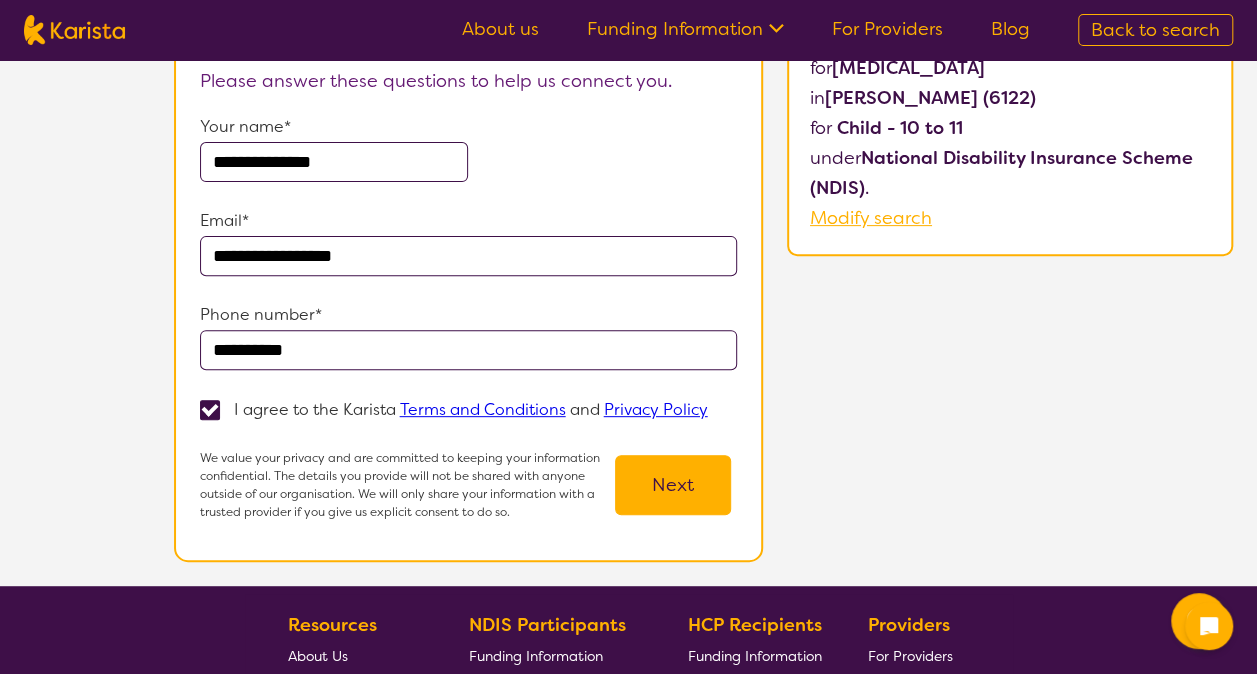scroll, scrollTop: 229, scrollLeft: 0, axis: vertical 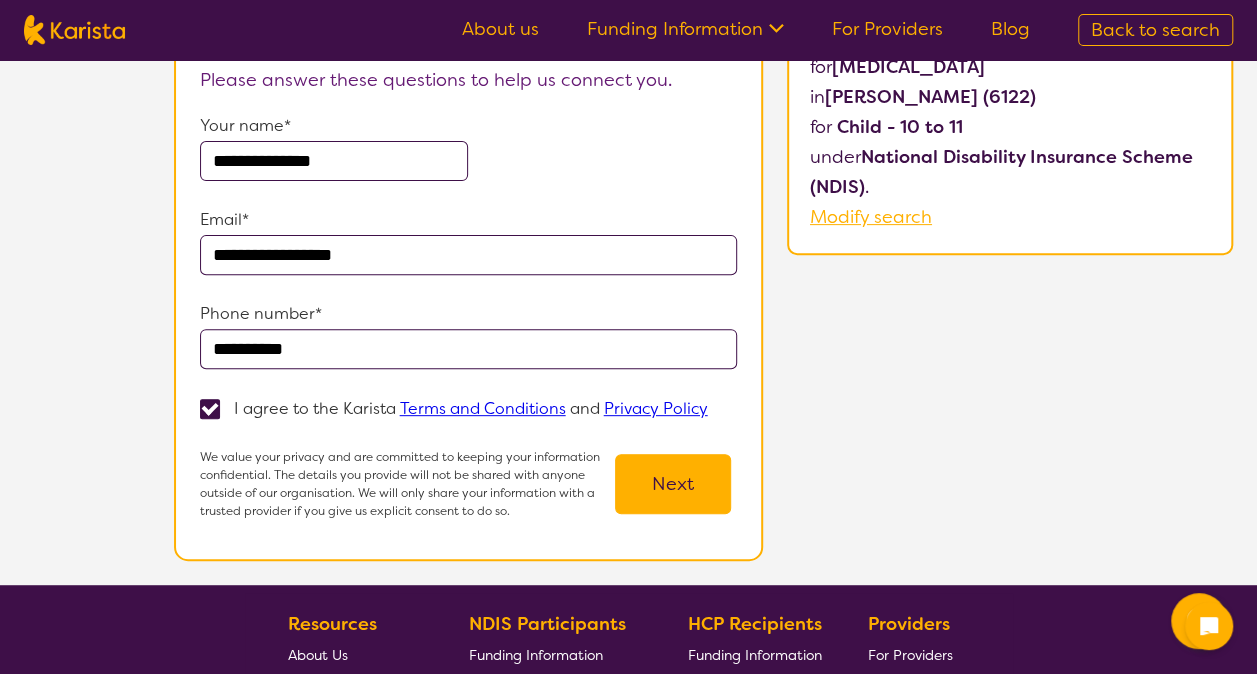 click on "Next" at bounding box center [673, 484] 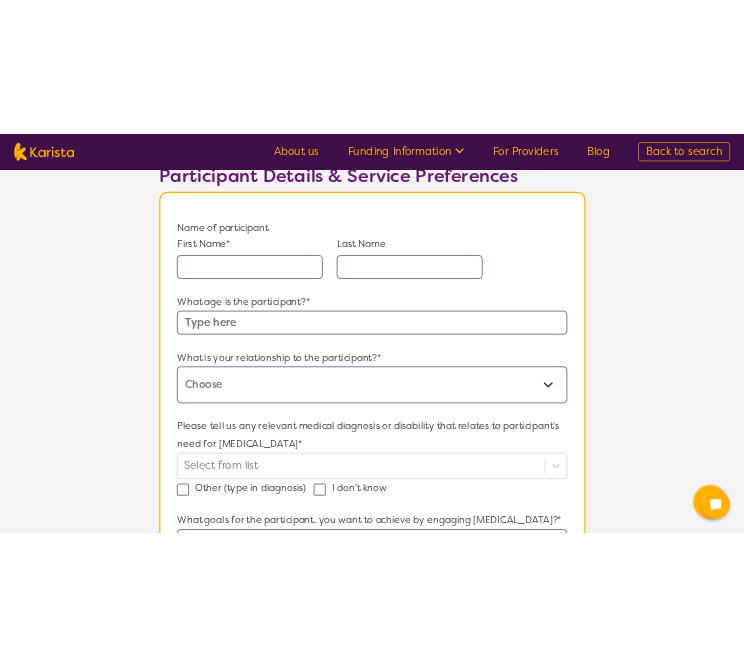 scroll, scrollTop: 180, scrollLeft: 0, axis: vertical 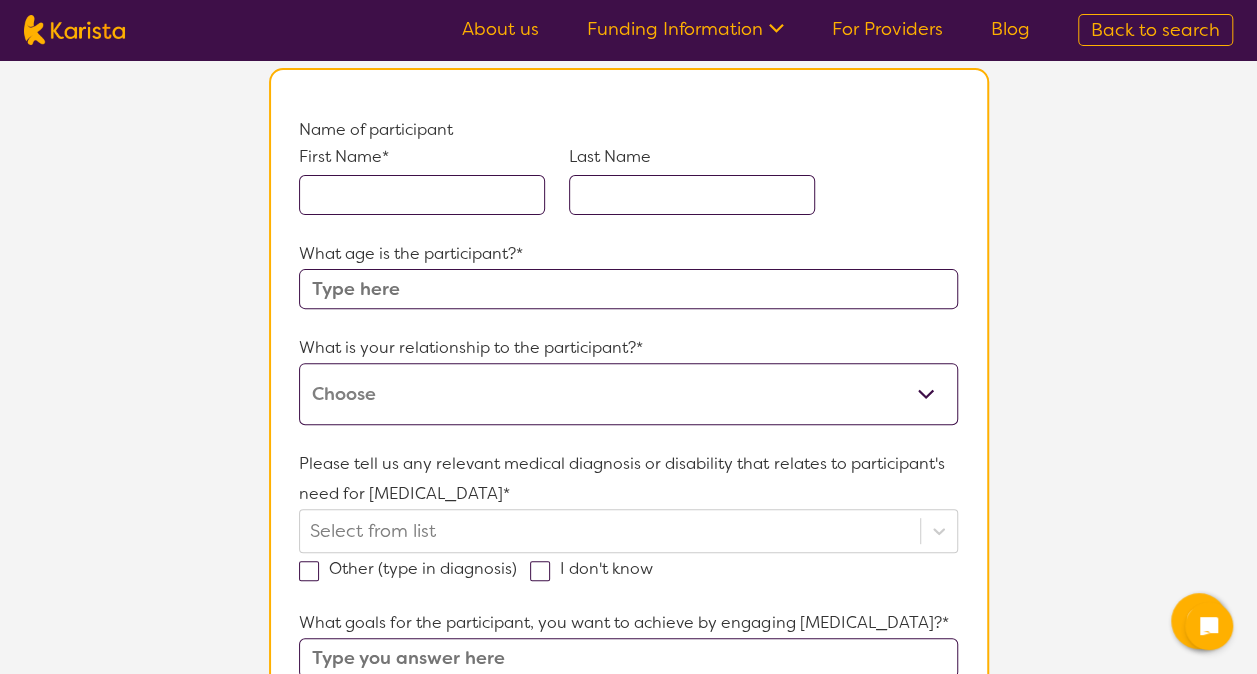 click at bounding box center [422, 195] 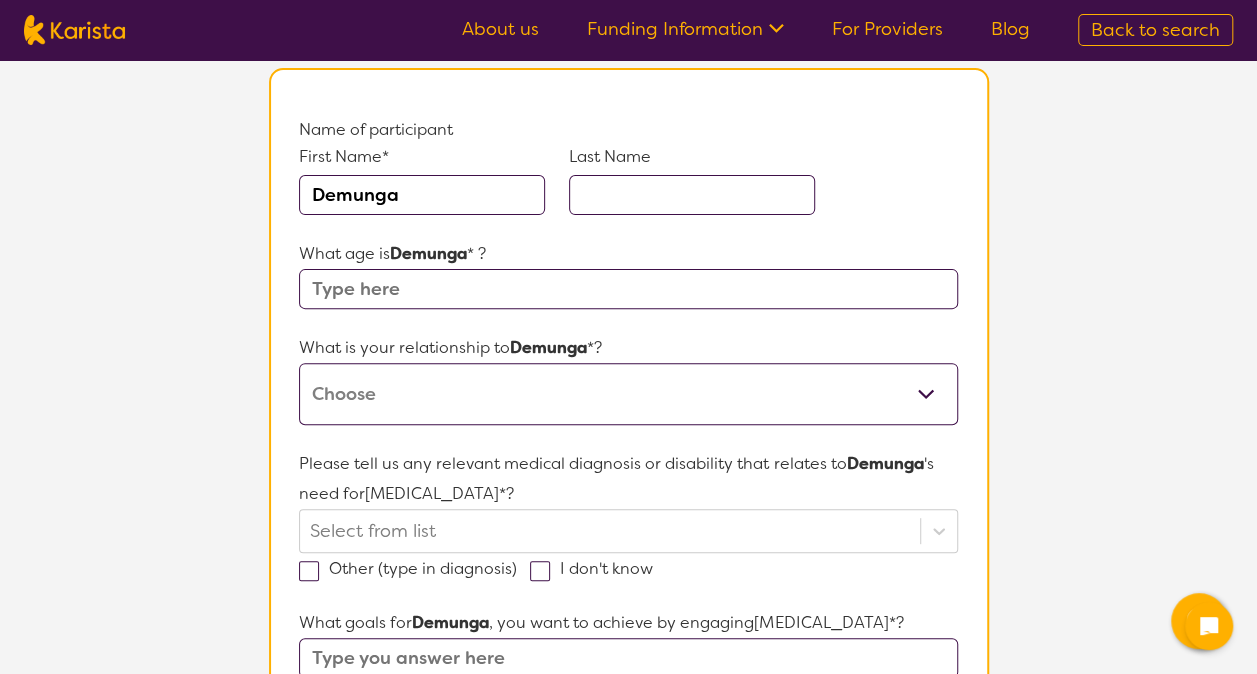 type on "Demunga" 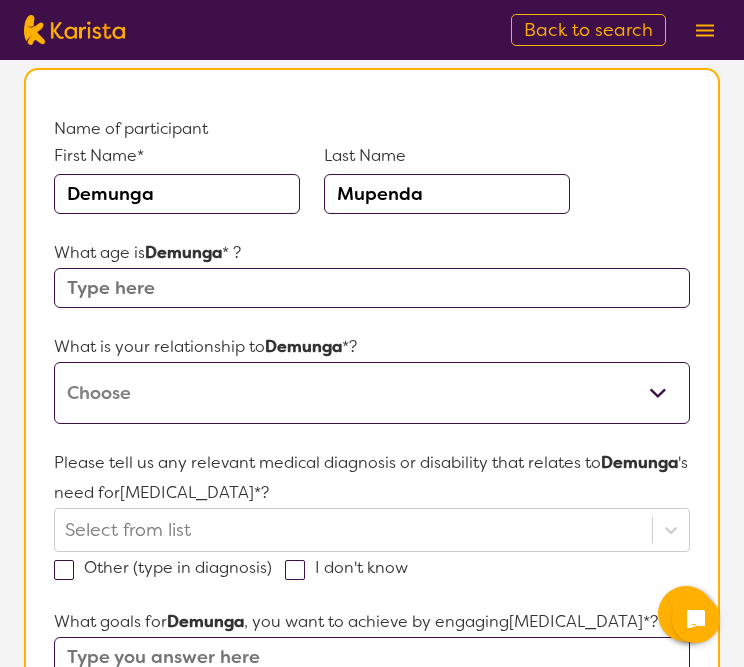 type on "Mupenda" 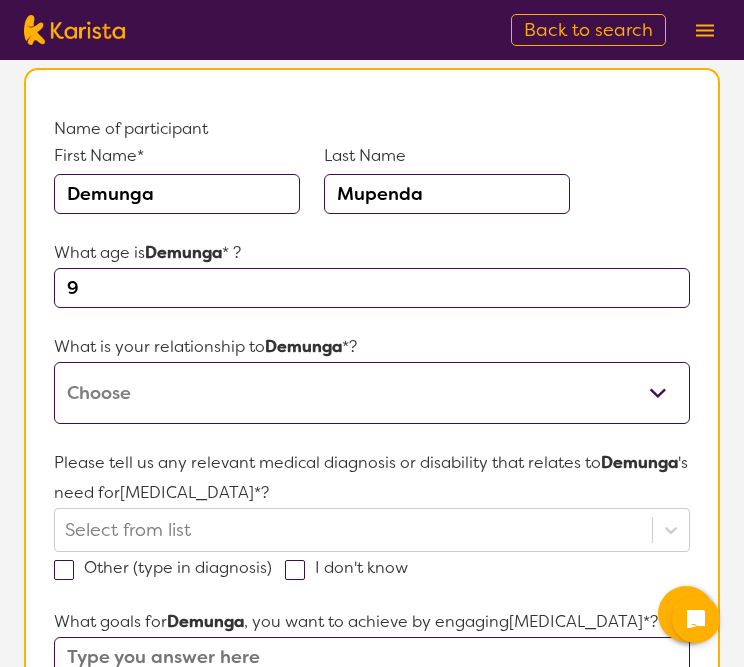type on "9" 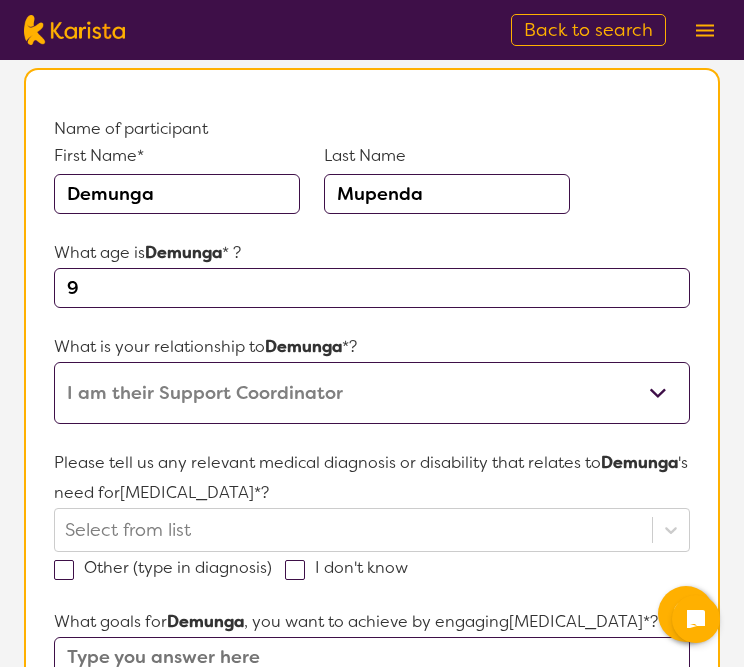 click on "This request is for myself I am their parent I am their child I am their spouse/partner I am their carer I am their Support Coordinator I am their Local Area Coordinator I am their Child Safety Officer I am their Aged Care Case Worker Other" at bounding box center [372, 393] 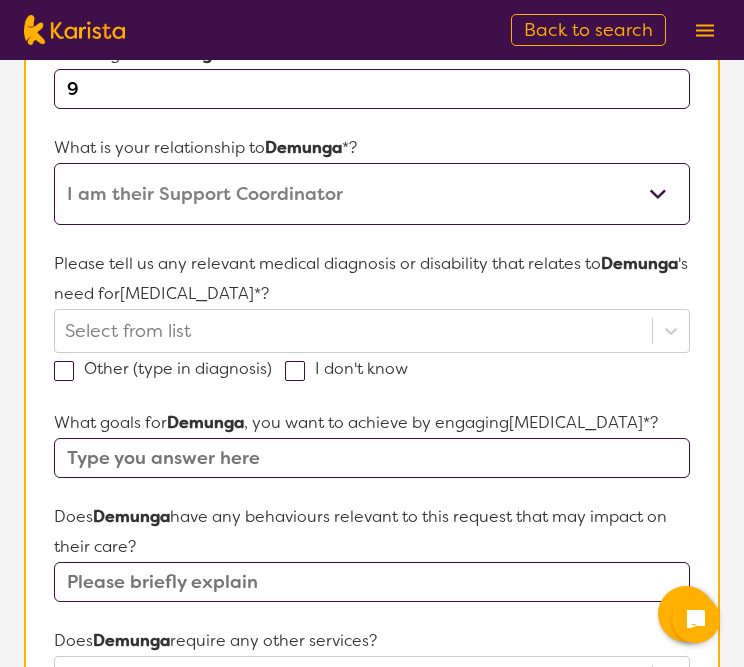 scroll, scrollTop: 380, scrollLeft: 0, axis: vertical 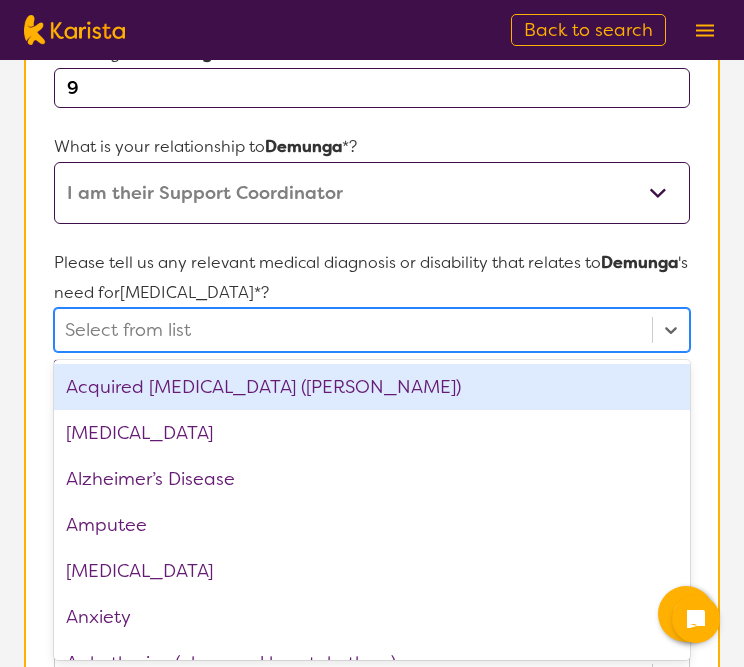 click at bounding box center [353, 330] 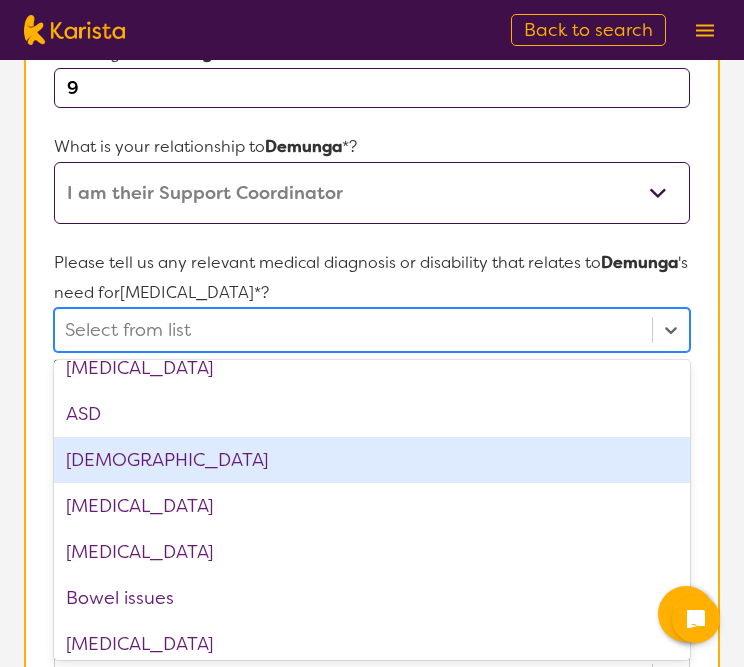 scroll, scrollTop: 342, scrollLeft: 0, axis: vertical 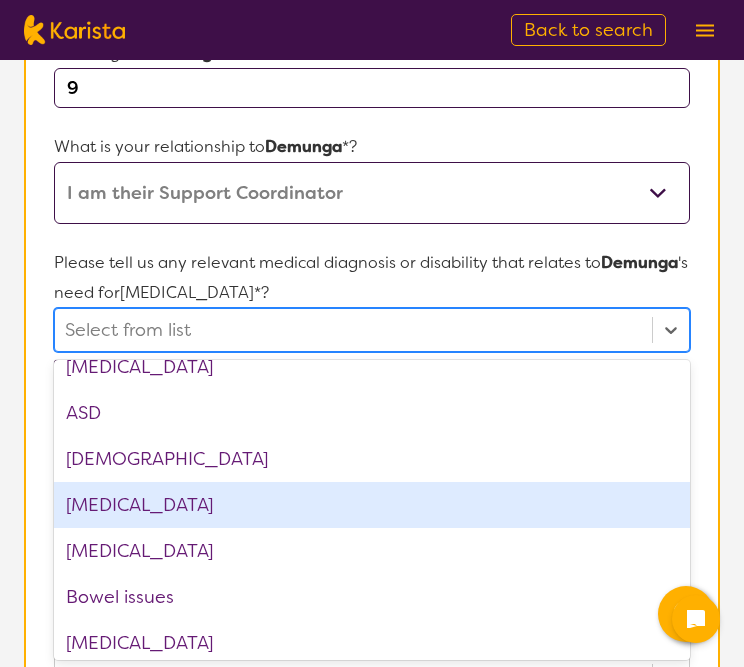 click on "[MEDICAL_DATA]" at bounding box center [372, 505] 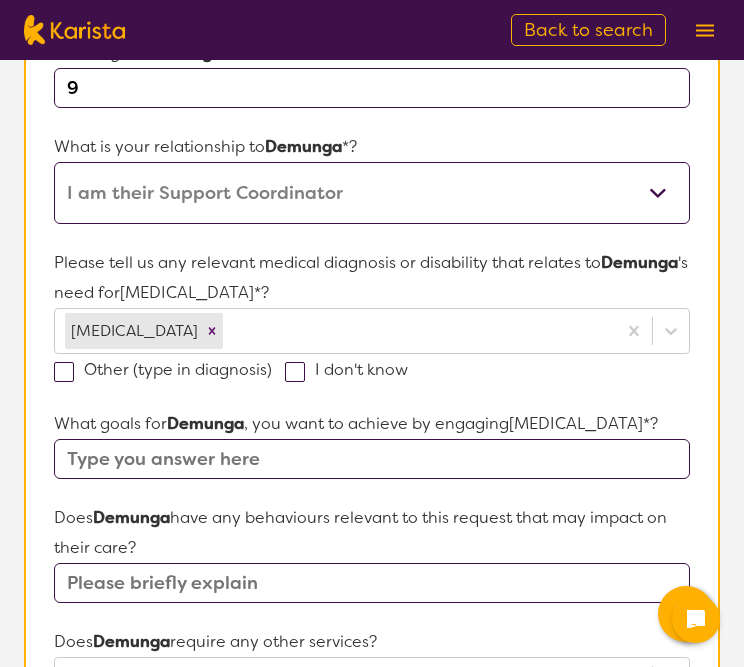 click on "What is your relationship to  [PERSON_NAME]  *?" at bounding box center (372, 147) 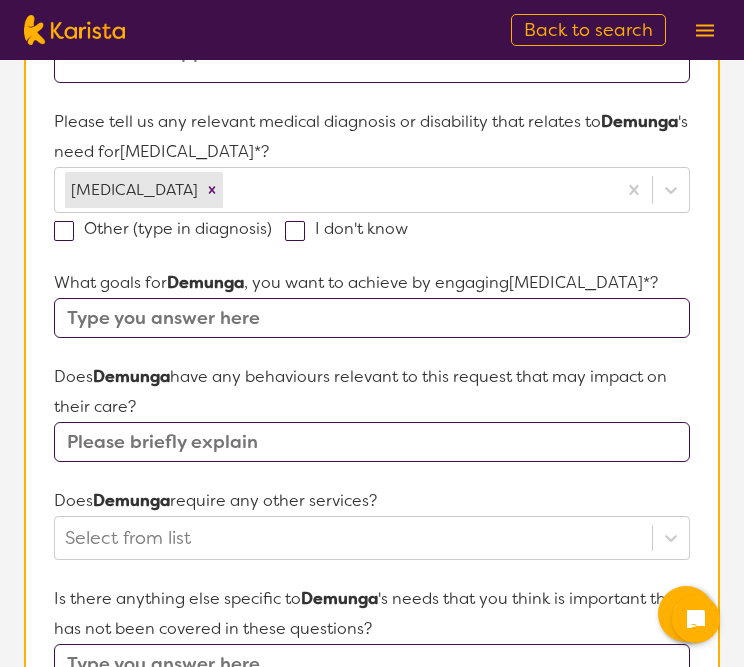 scroll, scrollTop: 522, scrollLeft: 0, axis: vertical 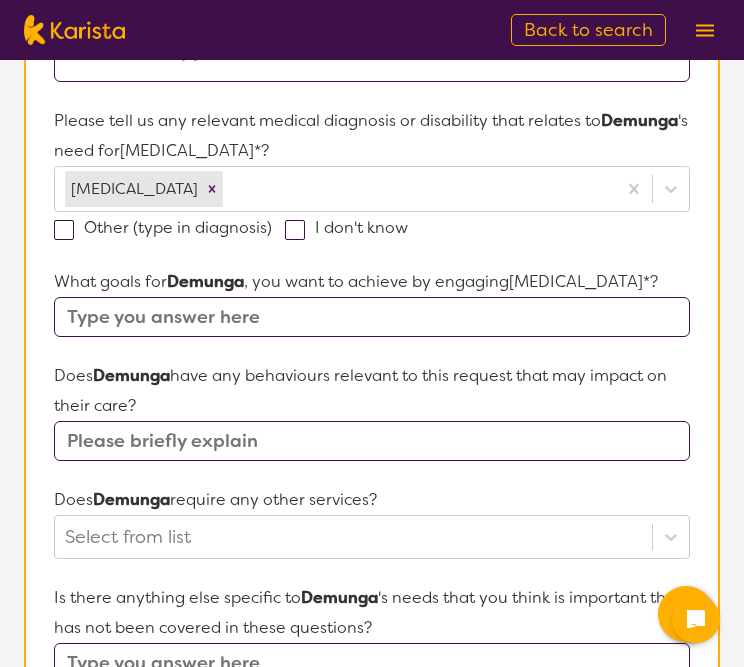 click at bounding box center (372, 317) 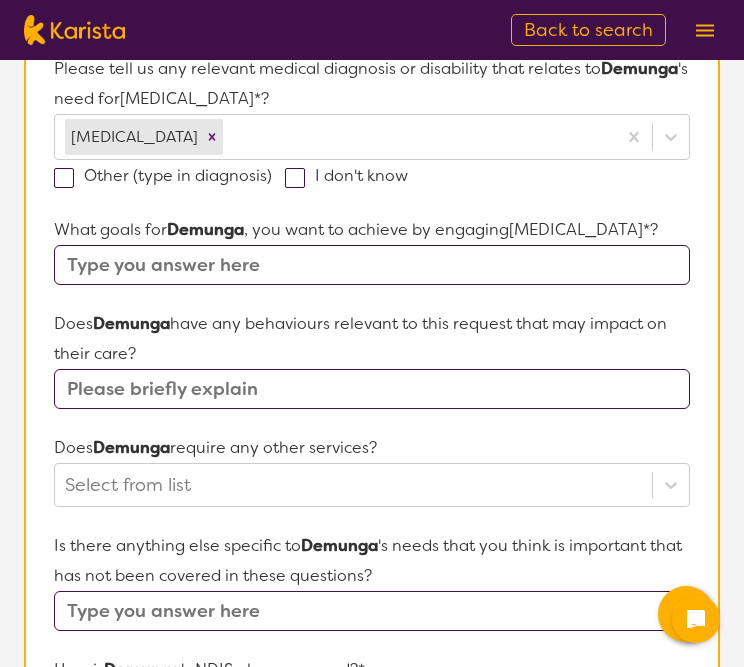 scroll, scrollTop: 575, scrollLeft: 0, axis: vertical 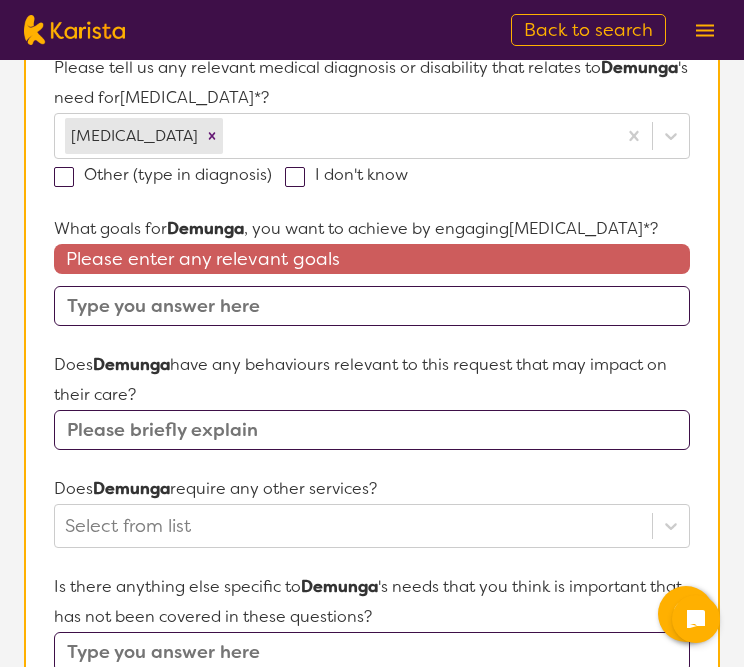click at bounding box center (372, 306) 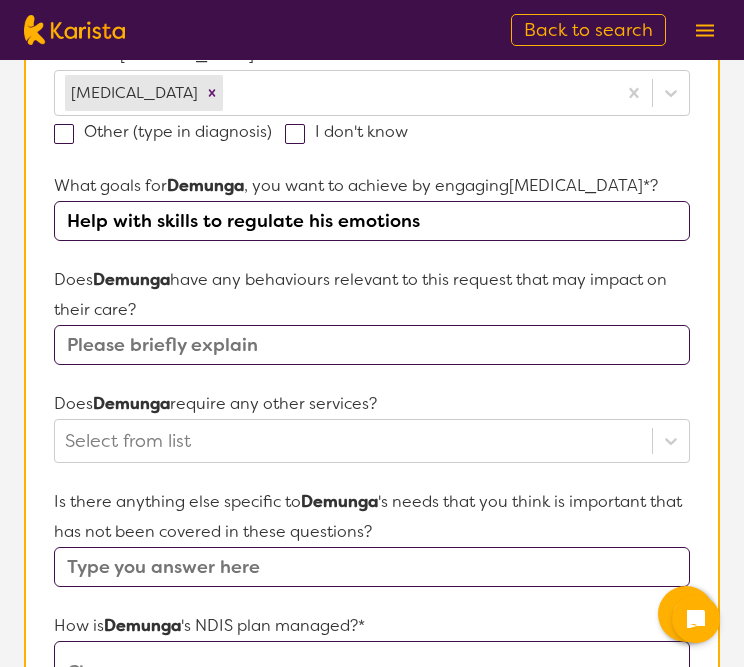 scroll, scrollTop: 619, scrollLeft: 0, axis: vertical 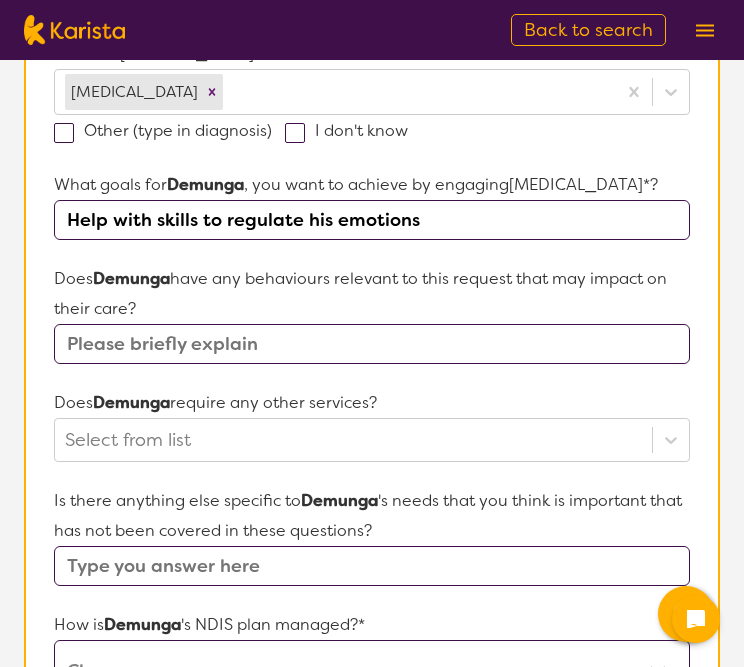 type on "Help with skills to regulate his emotions" 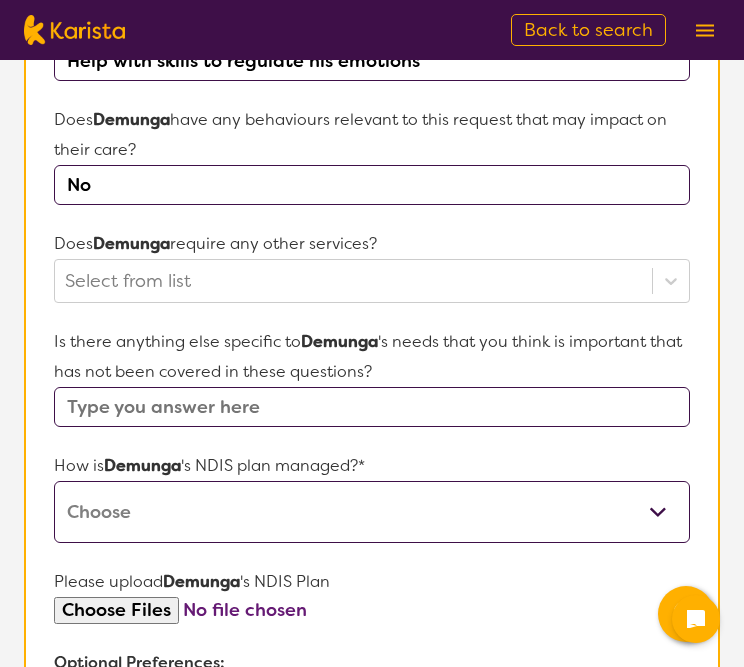 scroll, scrollTop: 788, scrollLeft: 0, axis: vertical 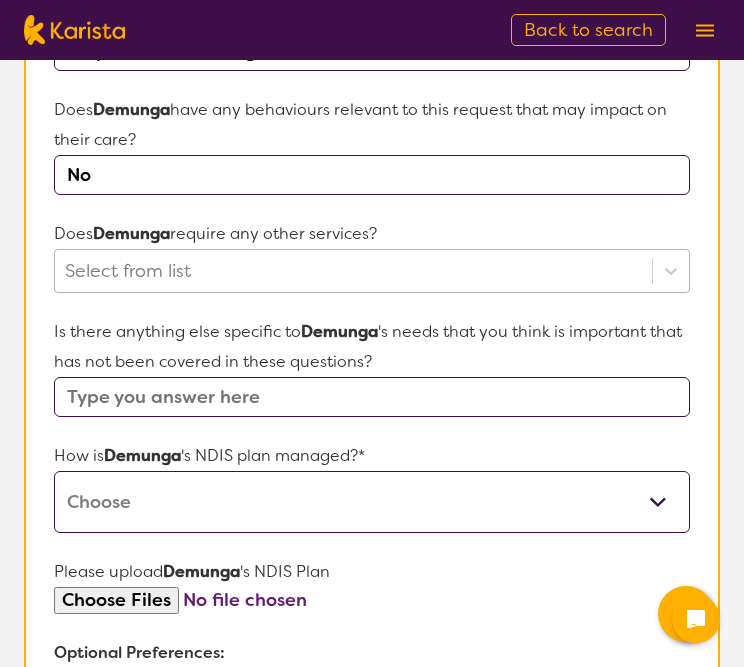 type on "No" 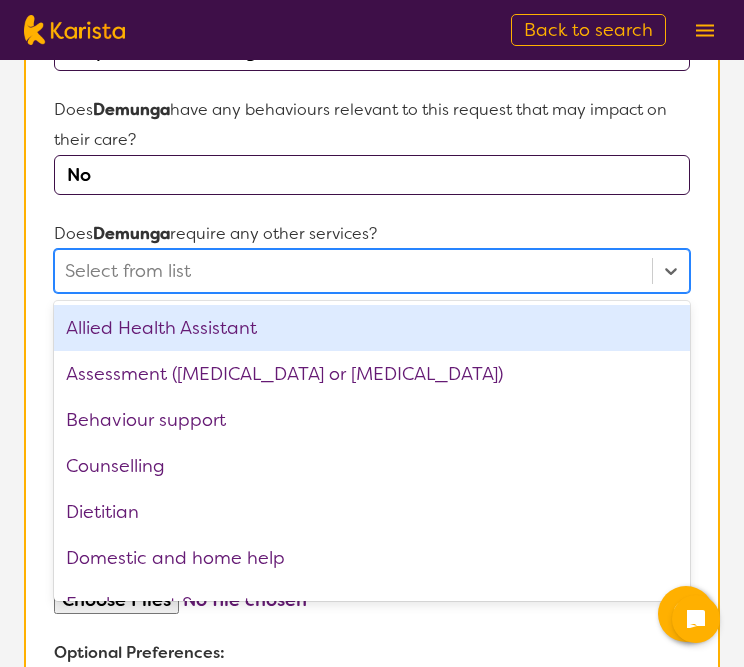 click at bounding box center (353, 271) 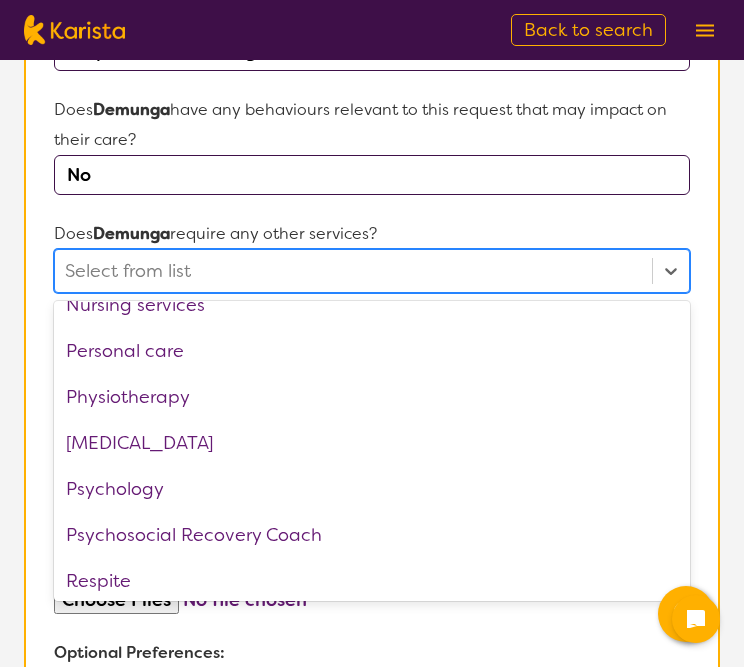 scroll, scrollTop: 579, scrollLeft: 0, axis: vertical 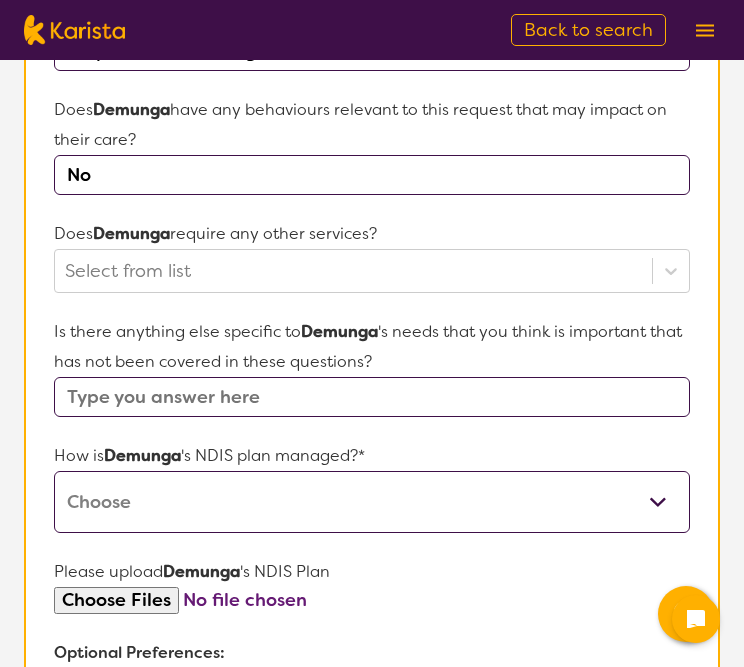 click on "Does  Demunga   require any other services?" at bounding box center [372, 234] 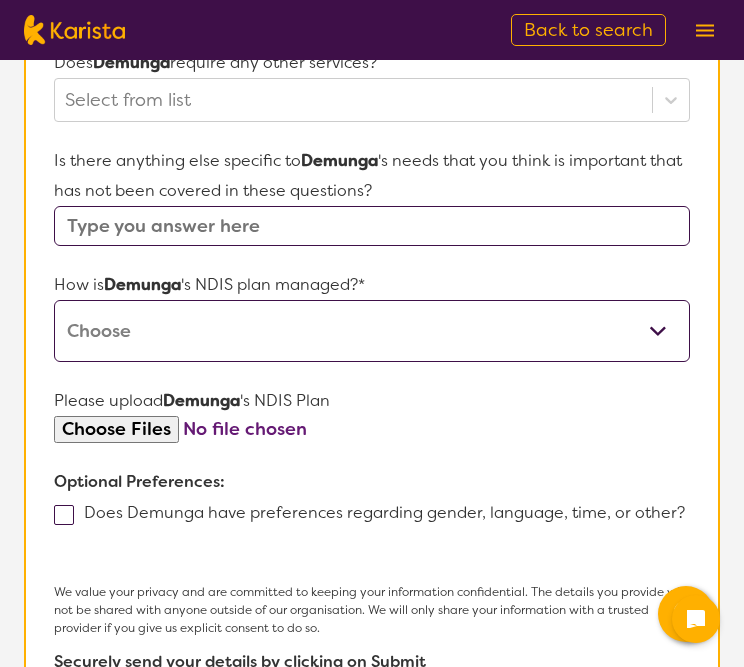 scroll, scrollTop: 962, scrollLeft: 0, axis: vertical 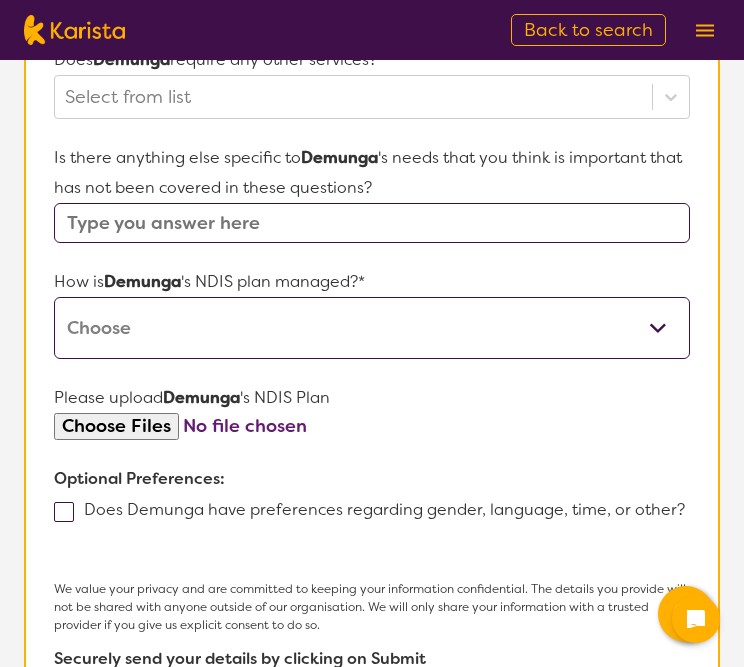 click at bounding box center [372, 223] 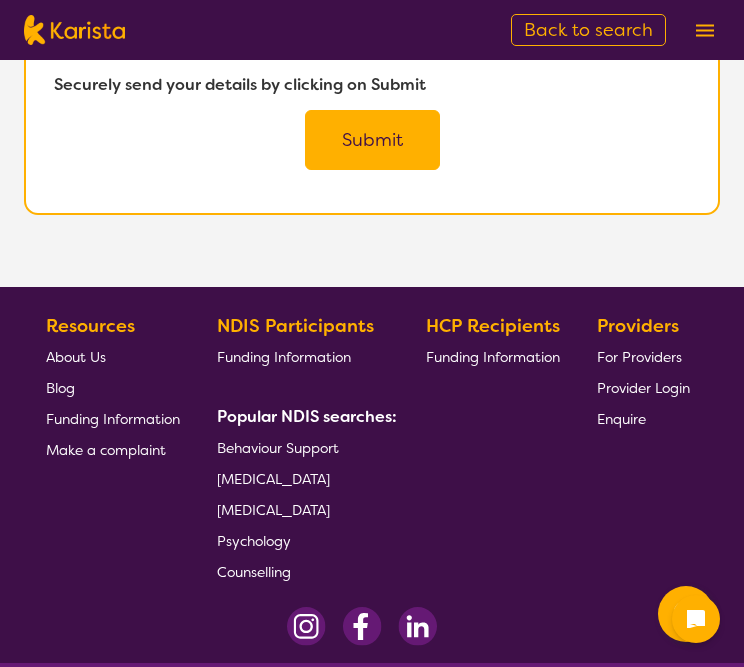 scroll, scrollTop: 1537, scrollLeft: 0, axis: vertical 